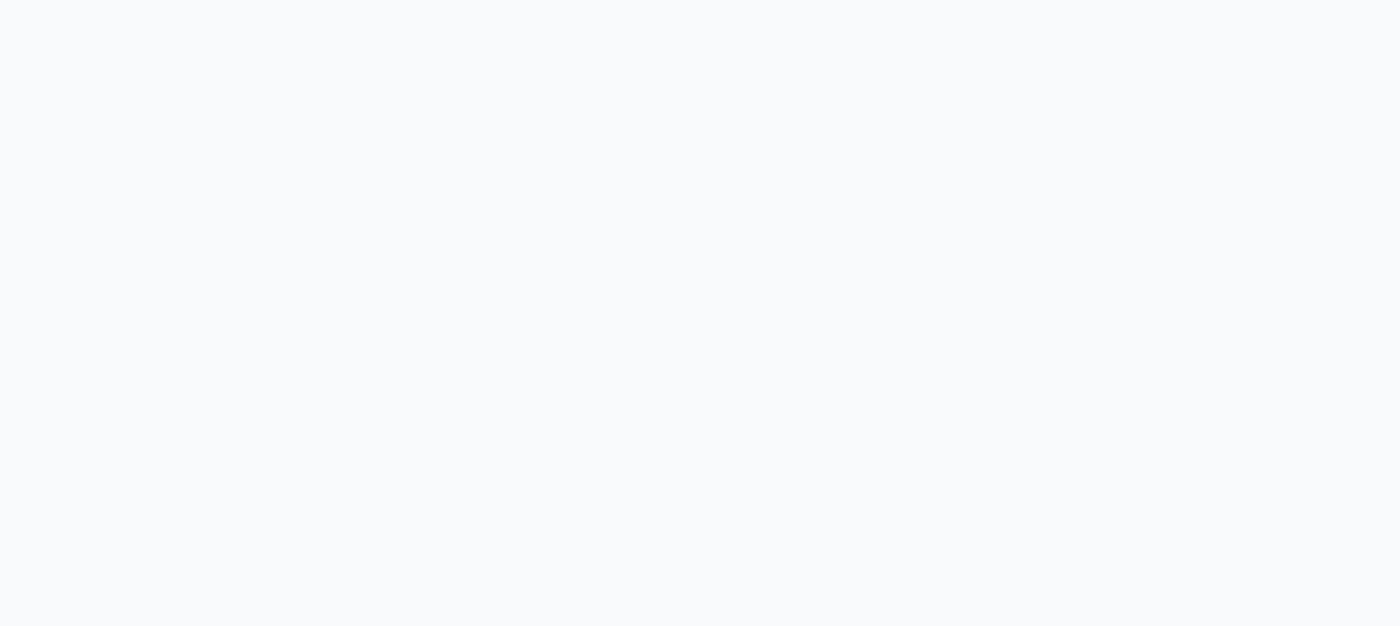 scroll, scrollTop: 0, scrollLeft: 0, axis: both 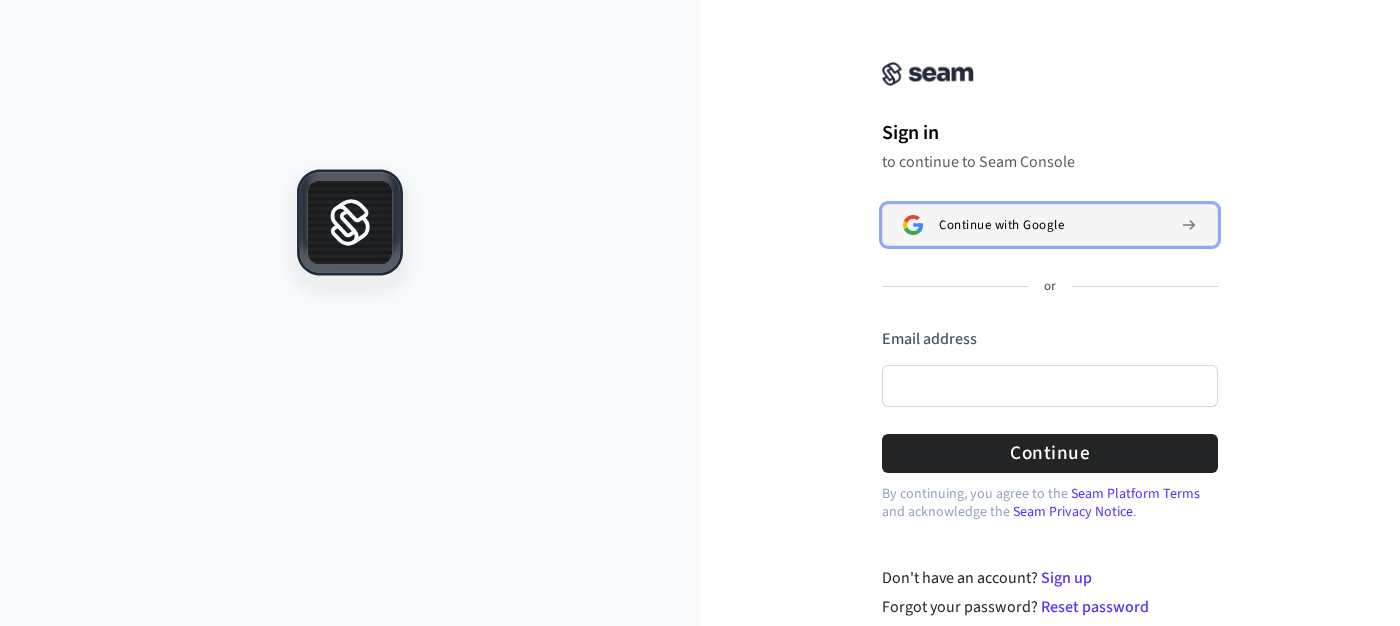 click on "Continue with Google" at bounding box center [1001, 225] 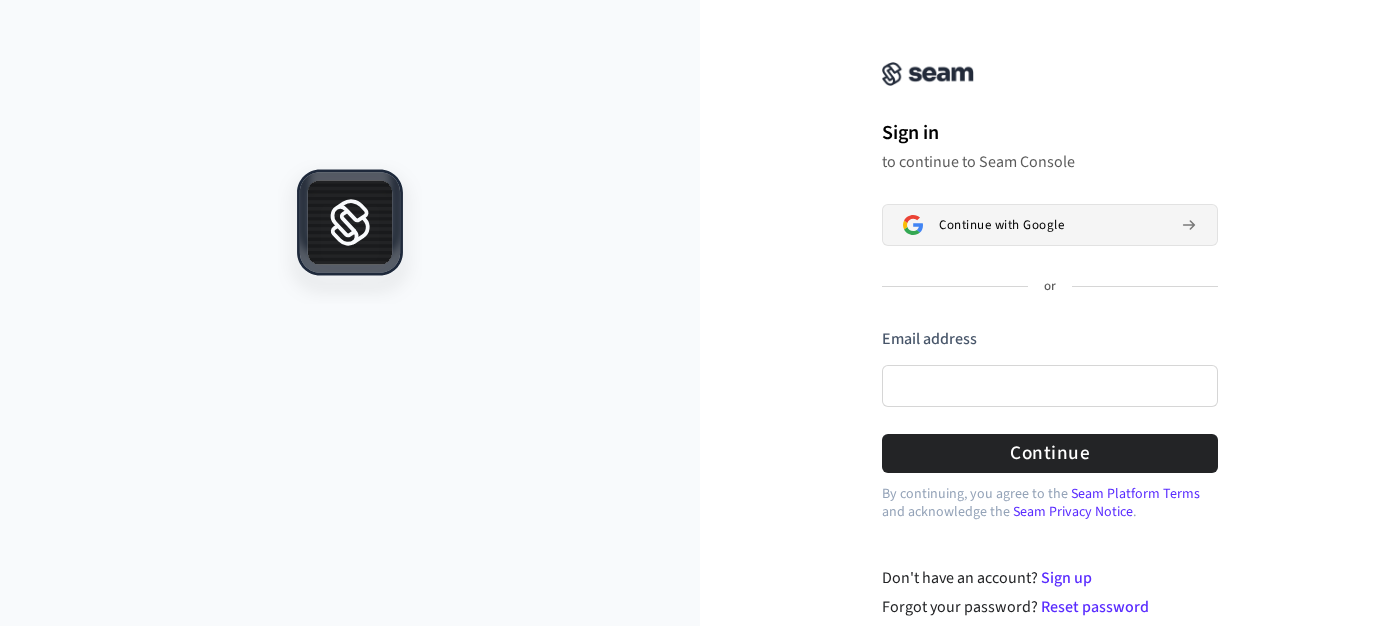 type 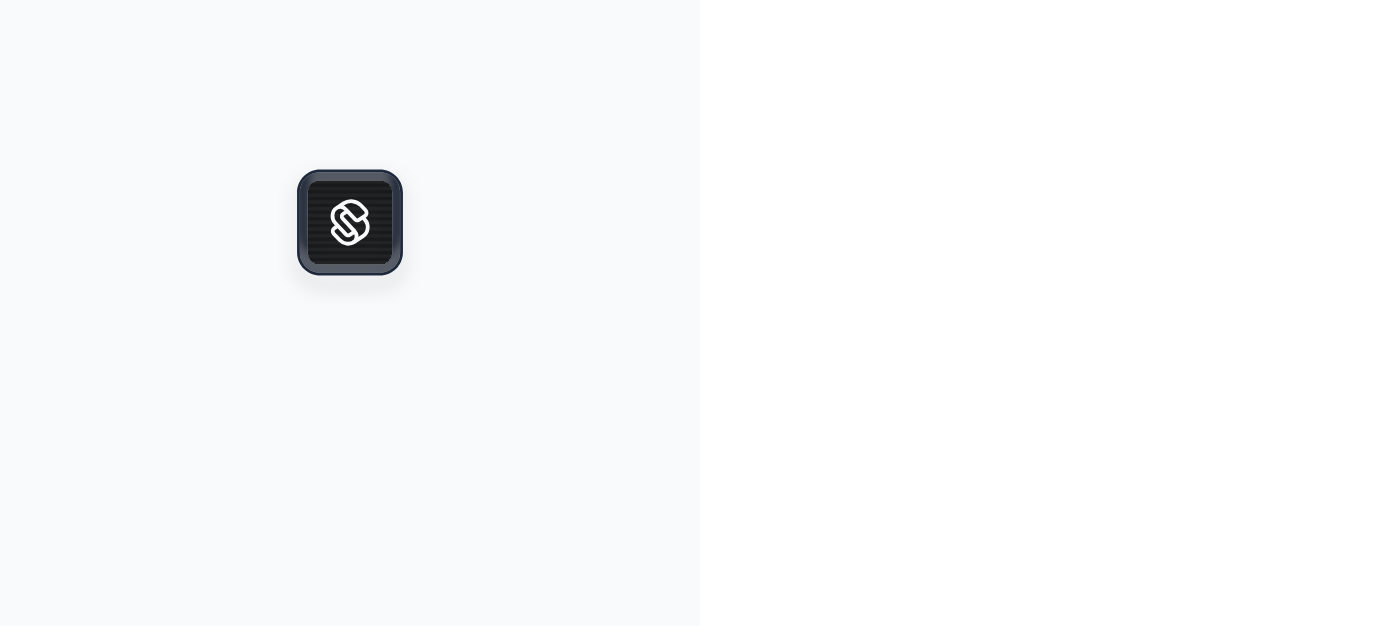 scroll, scrollTop: 0, scrollLeft: 0, axis: both 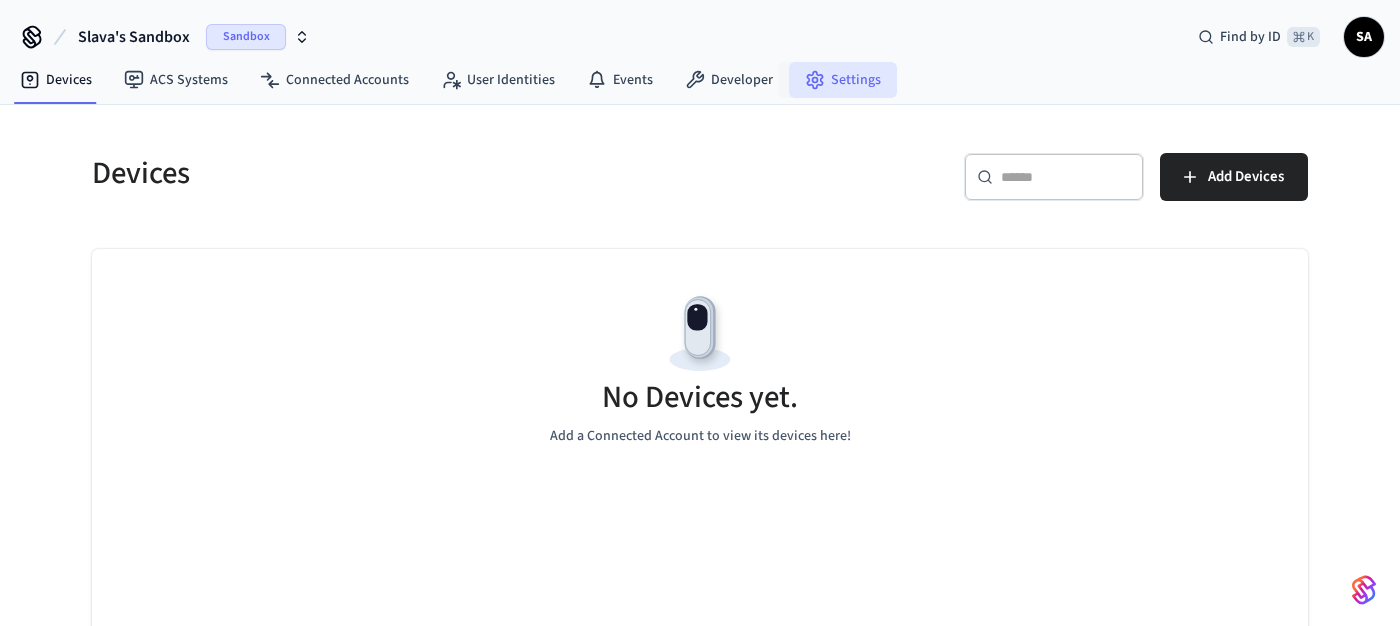 click on "Settings" at bounding box center [843, 80] 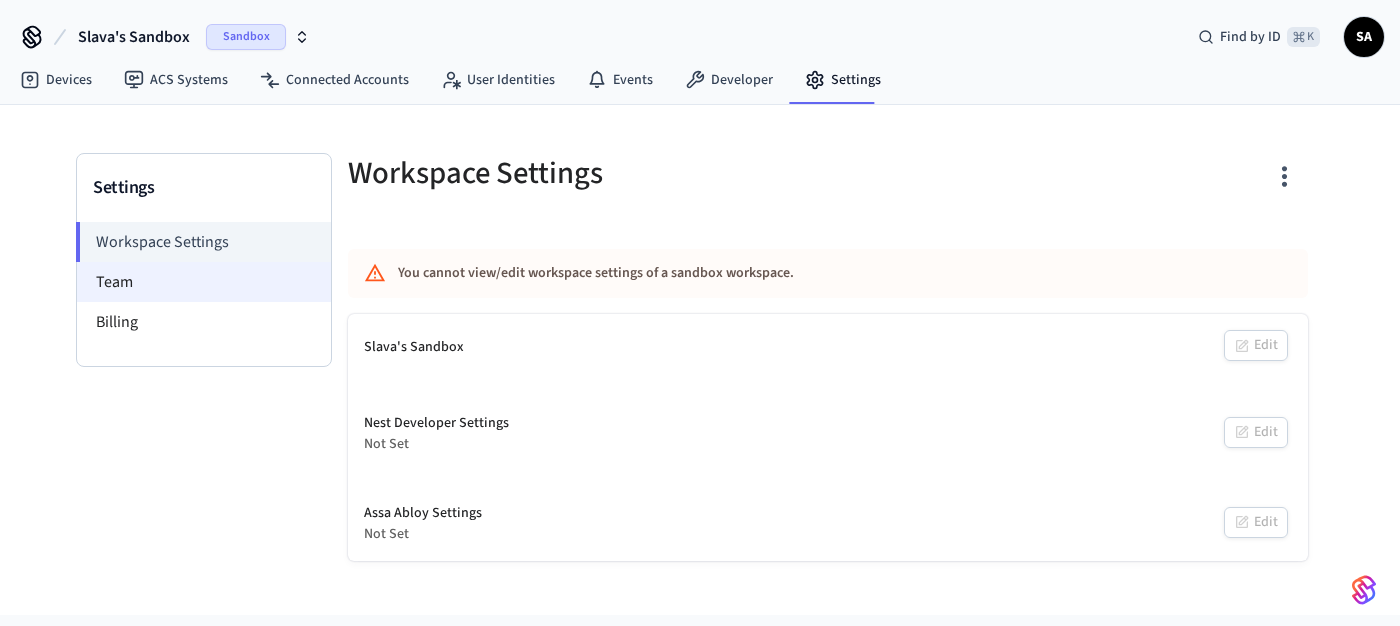 click on "Team" at bounding box center (204, 282) 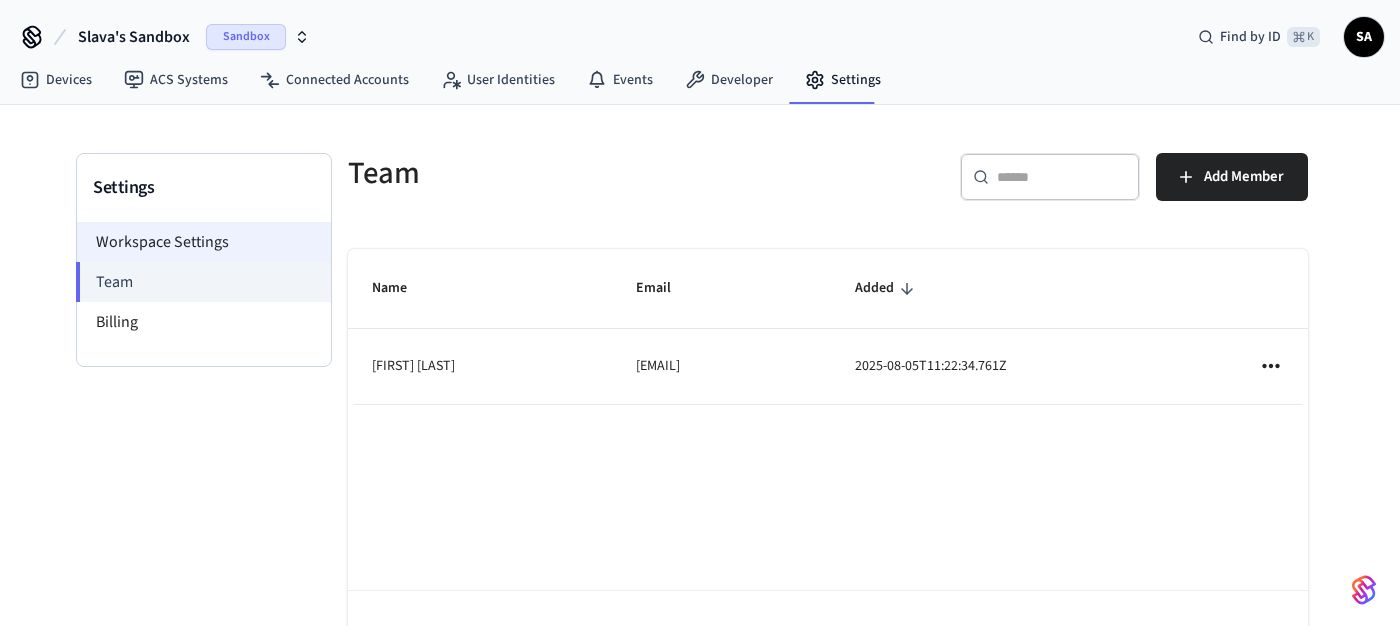click on "Workspace Settings" at bounding box center [204, 242] 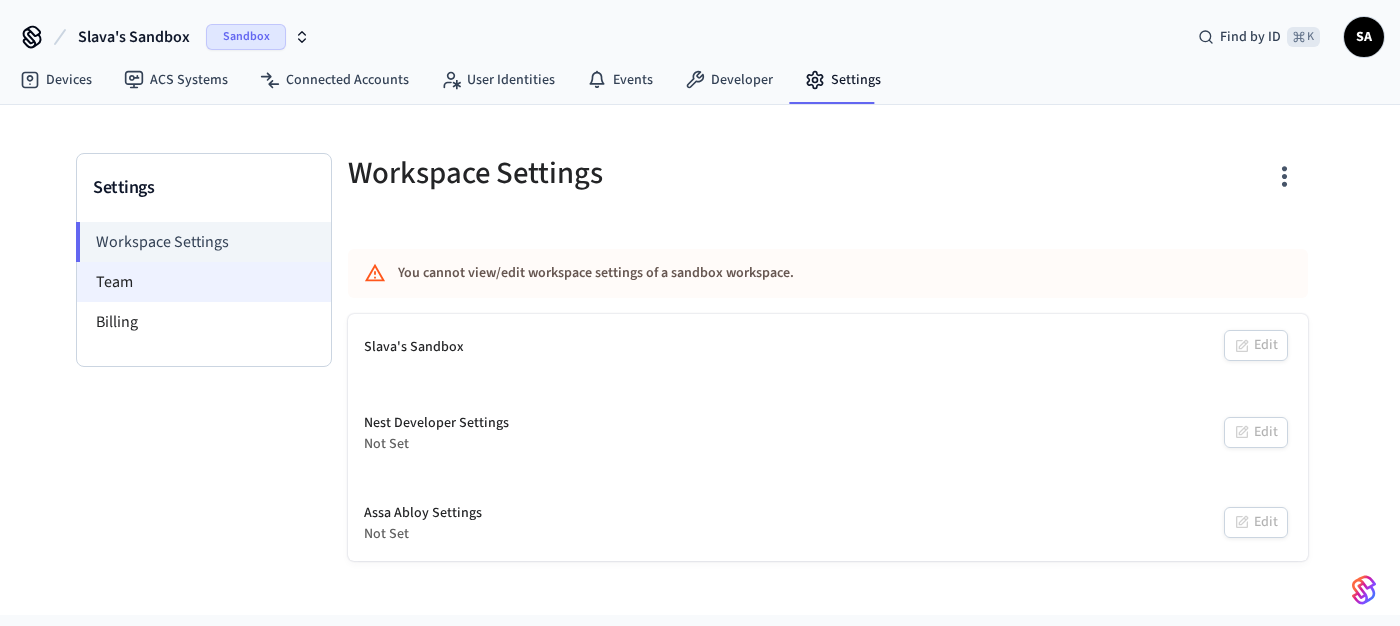 click on "Team" at bounding box center (204, 282) 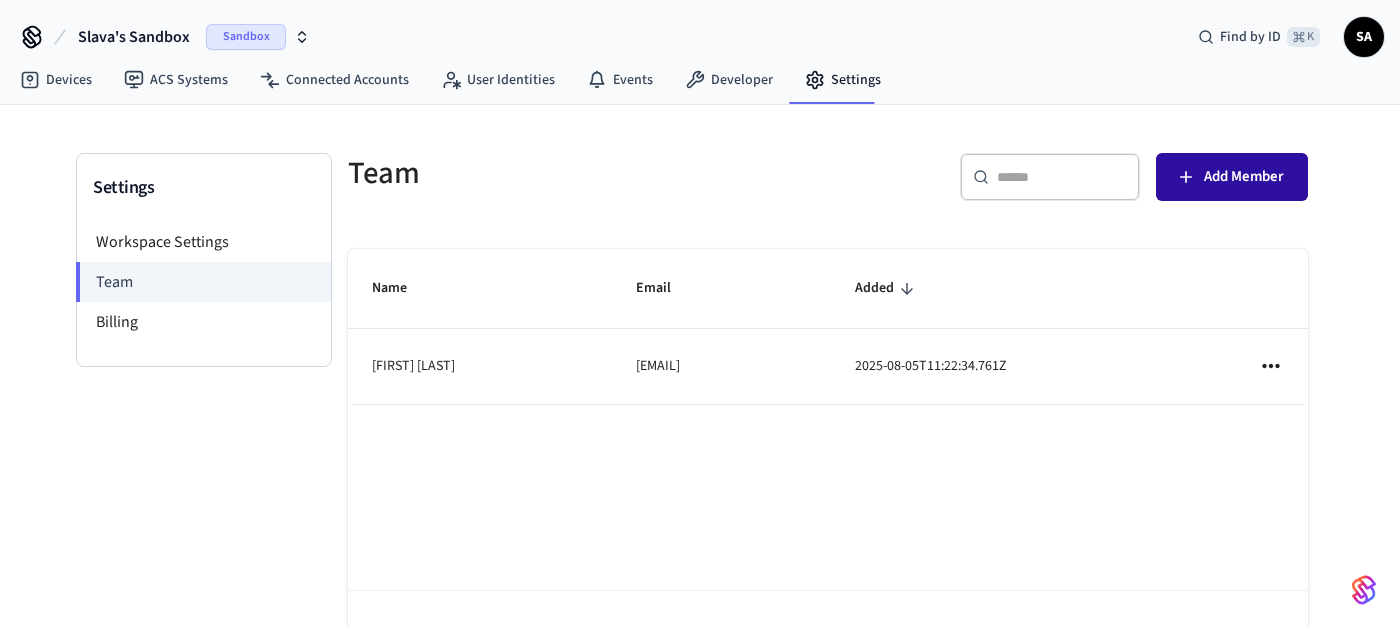 click on "Add Member" at bounding box center (1244, 177) 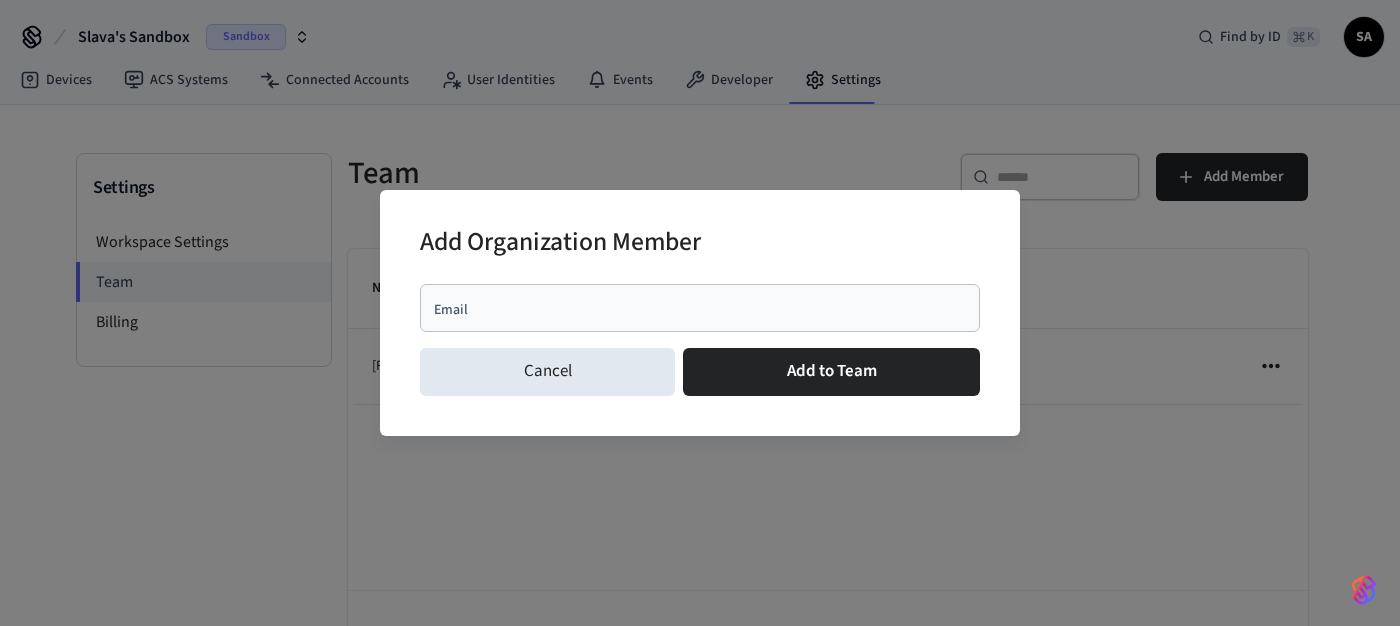 click on "Email" at bounding box center (700, 308) 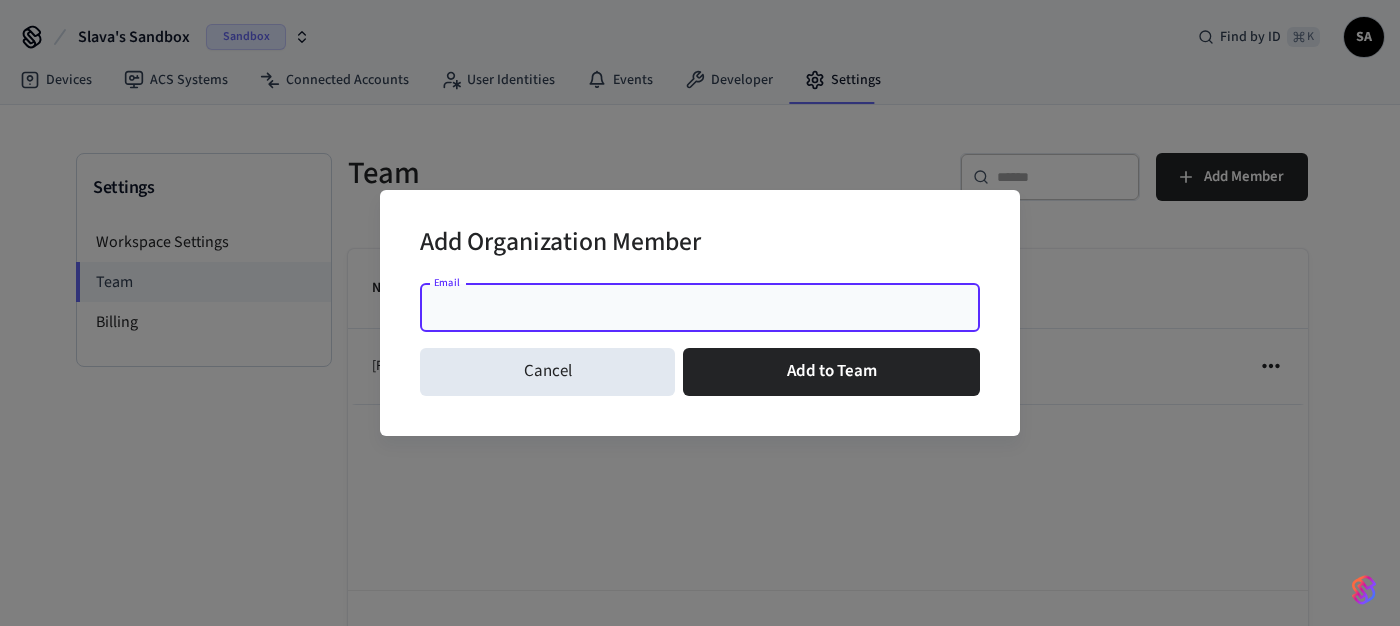 paste on "**********" 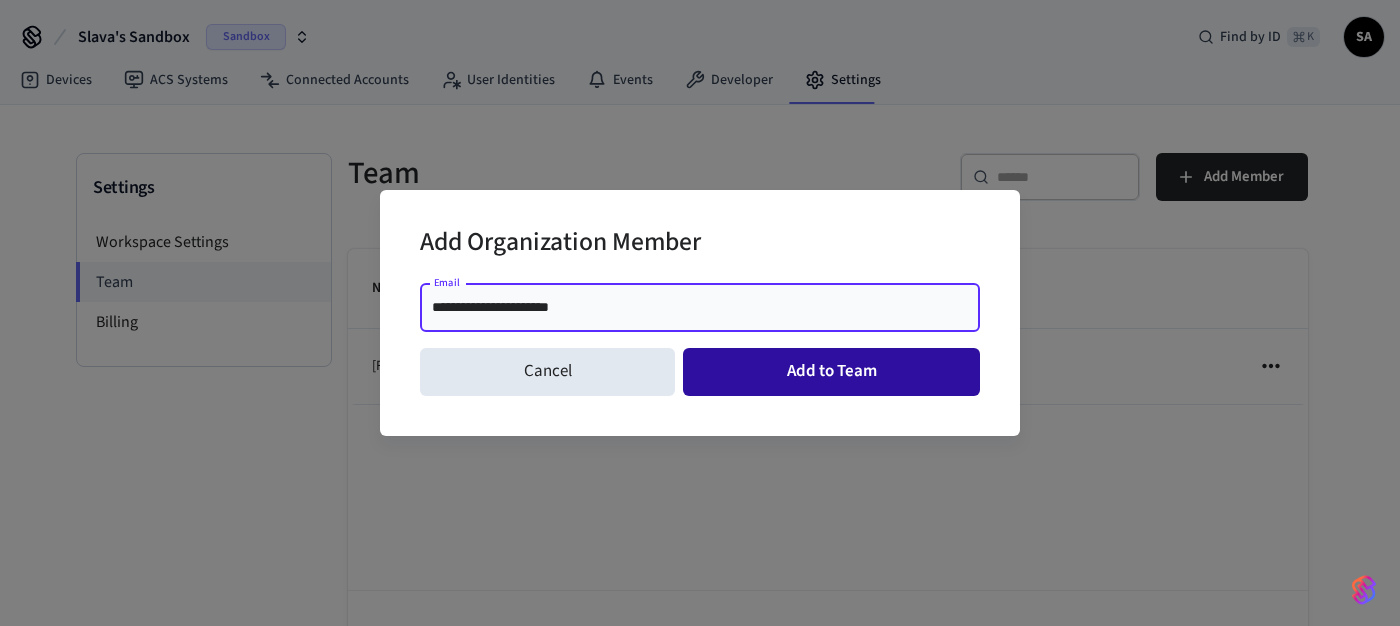 type on "**********" 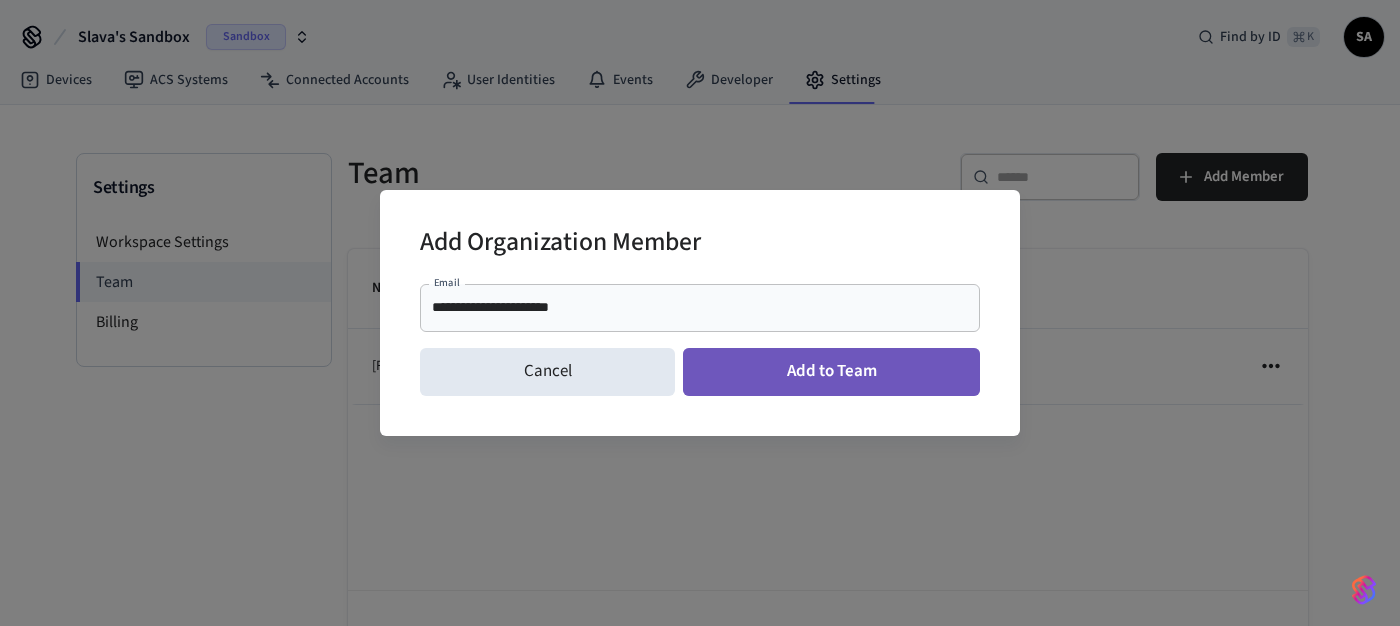 click on "Add to Team" at bounding box center (831, 372) 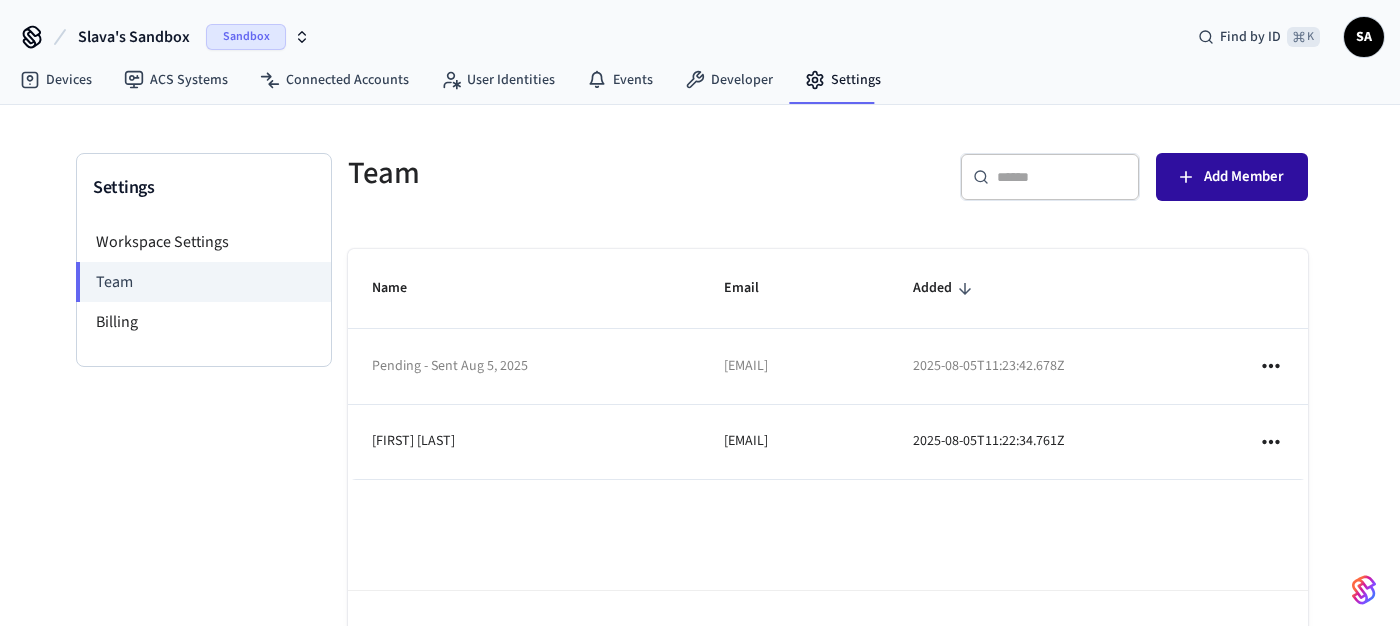 click on "Add Member" at bounding box center [1244, 177] 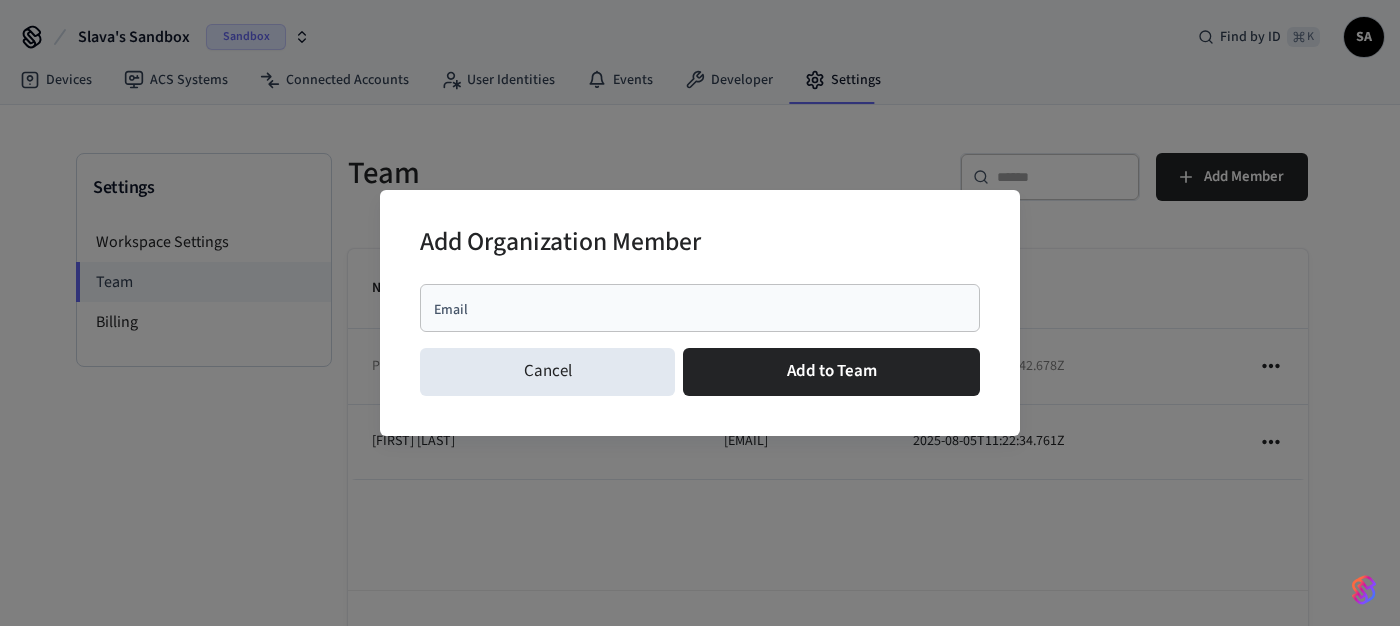 click on "Email" at bounding box center [700, 308] 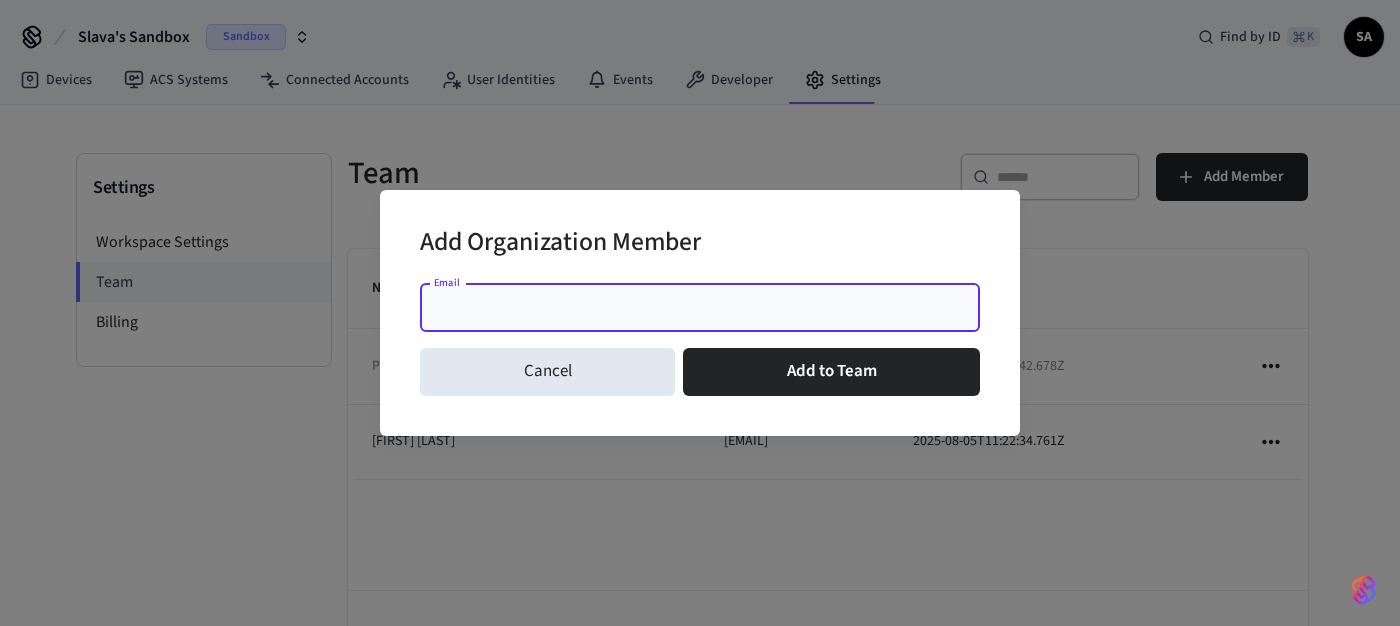 paste on "**********" 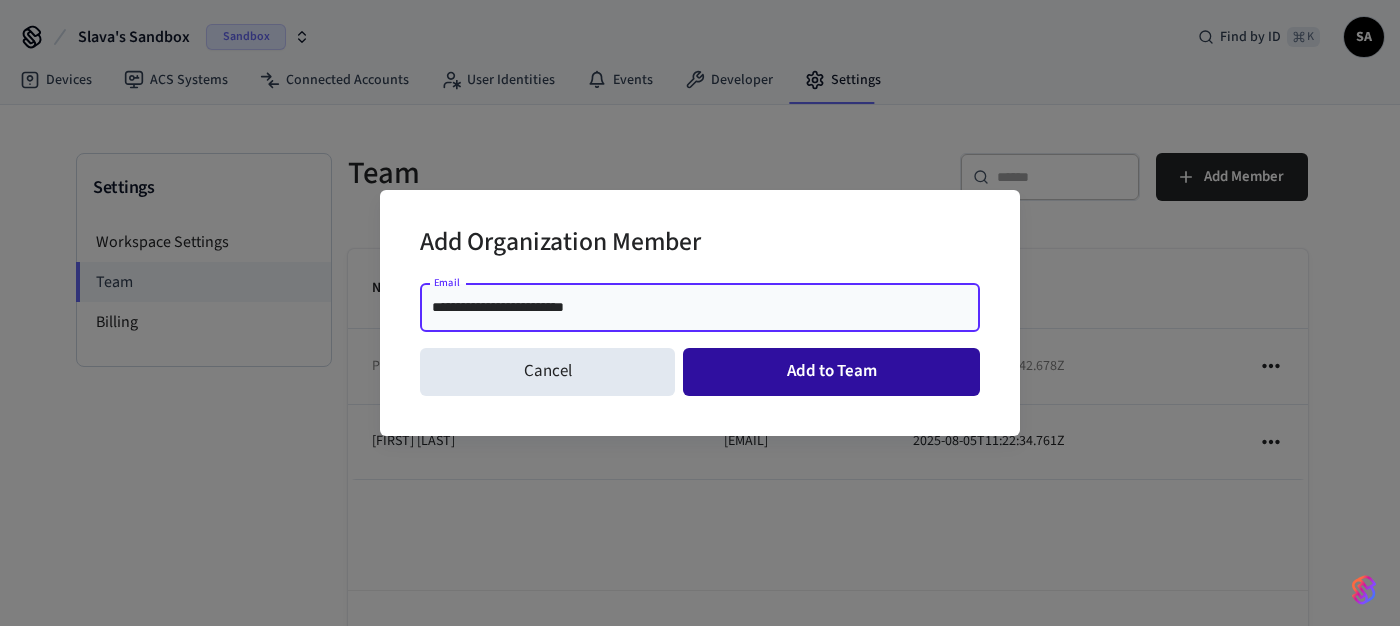type on "**********" 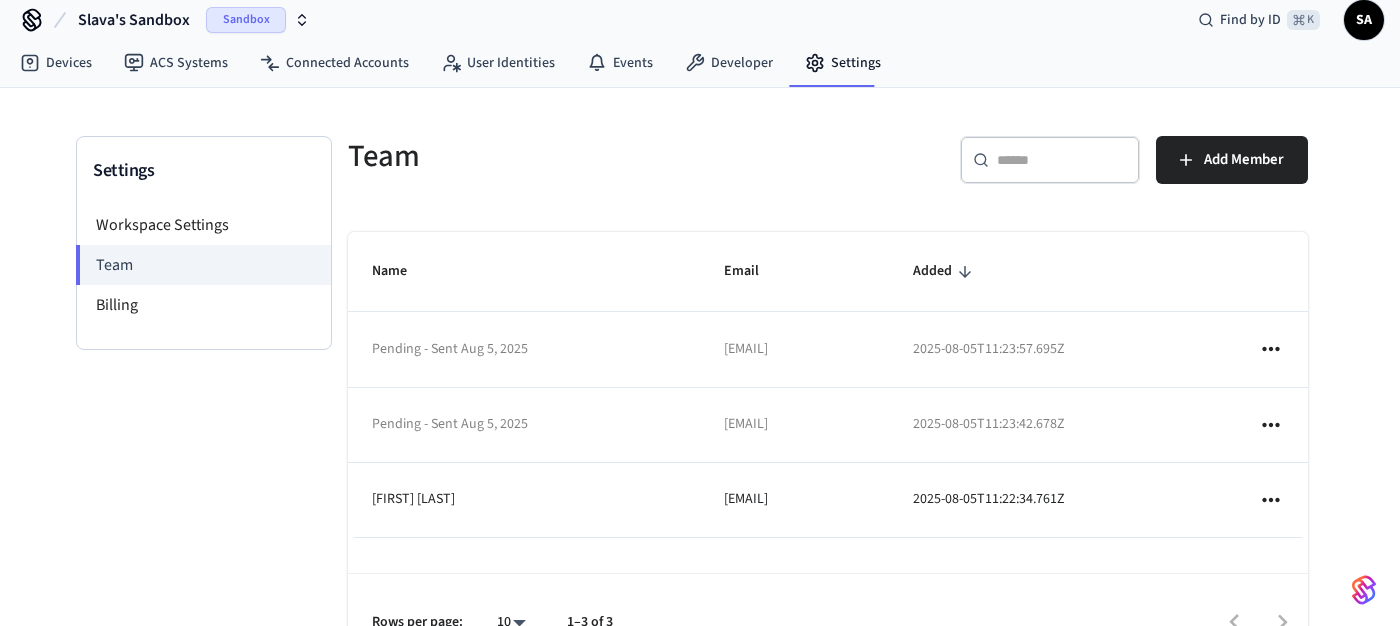 scroll, scrollTop: 19, scrollLeft: 0, axis: vertical 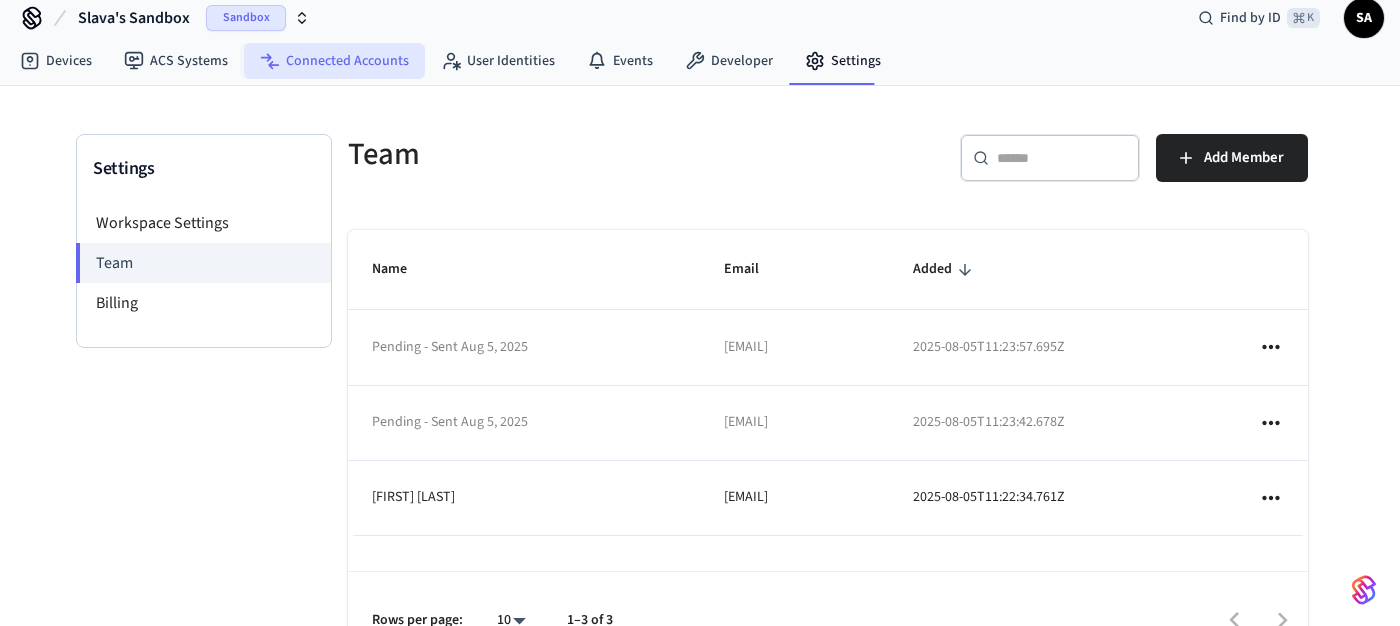 click on "Connected Accounts" at bounding box center [334, 61] 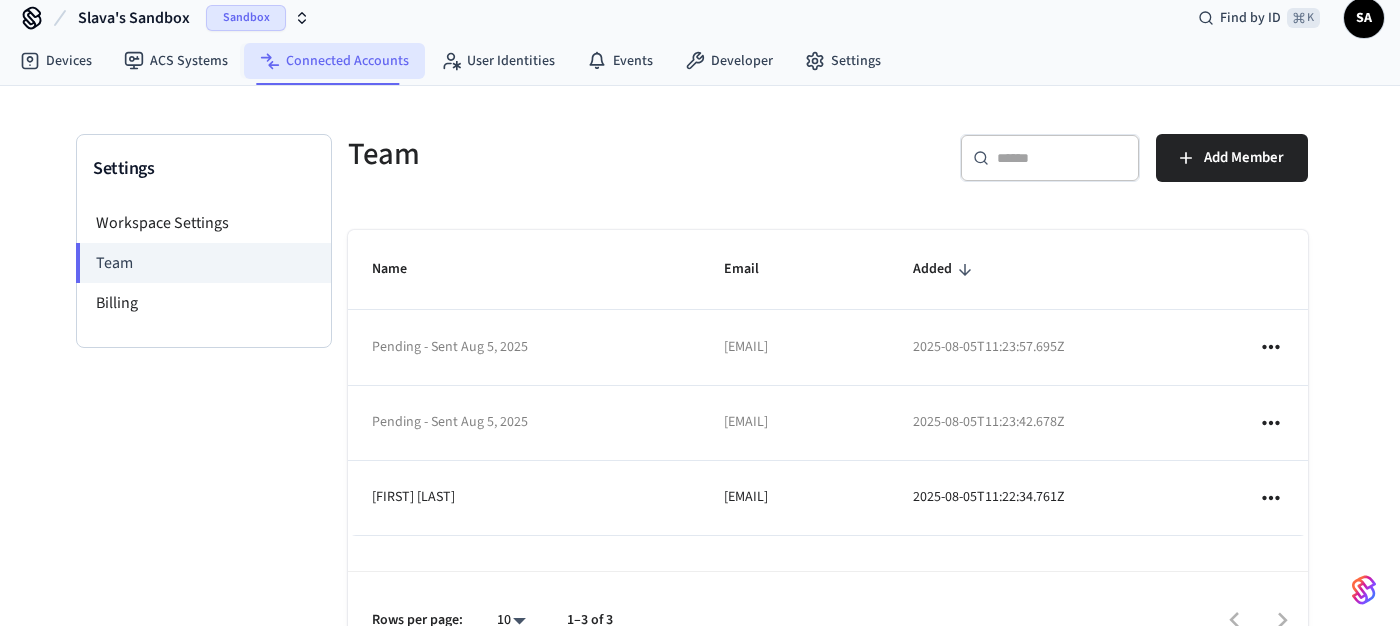 scroll, scrollTop: 0, scrollLeft: 0, axis: both 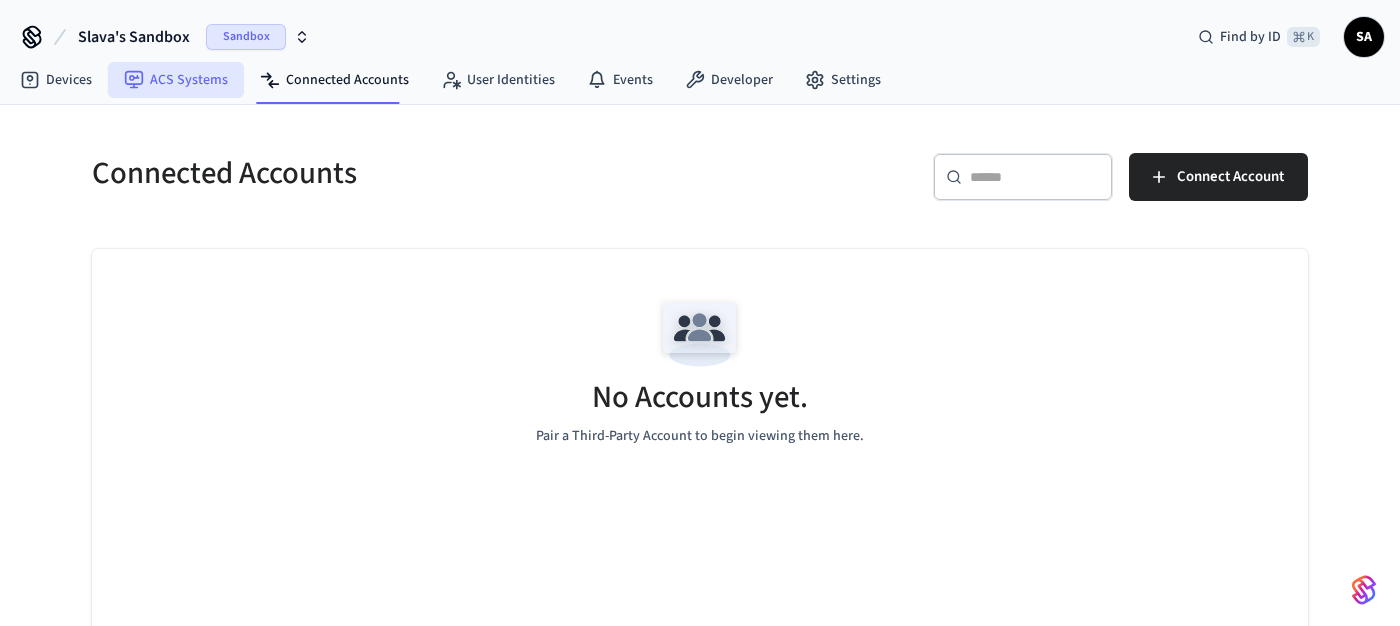 click on "ACS Systems" at bounding box center [176, 80] 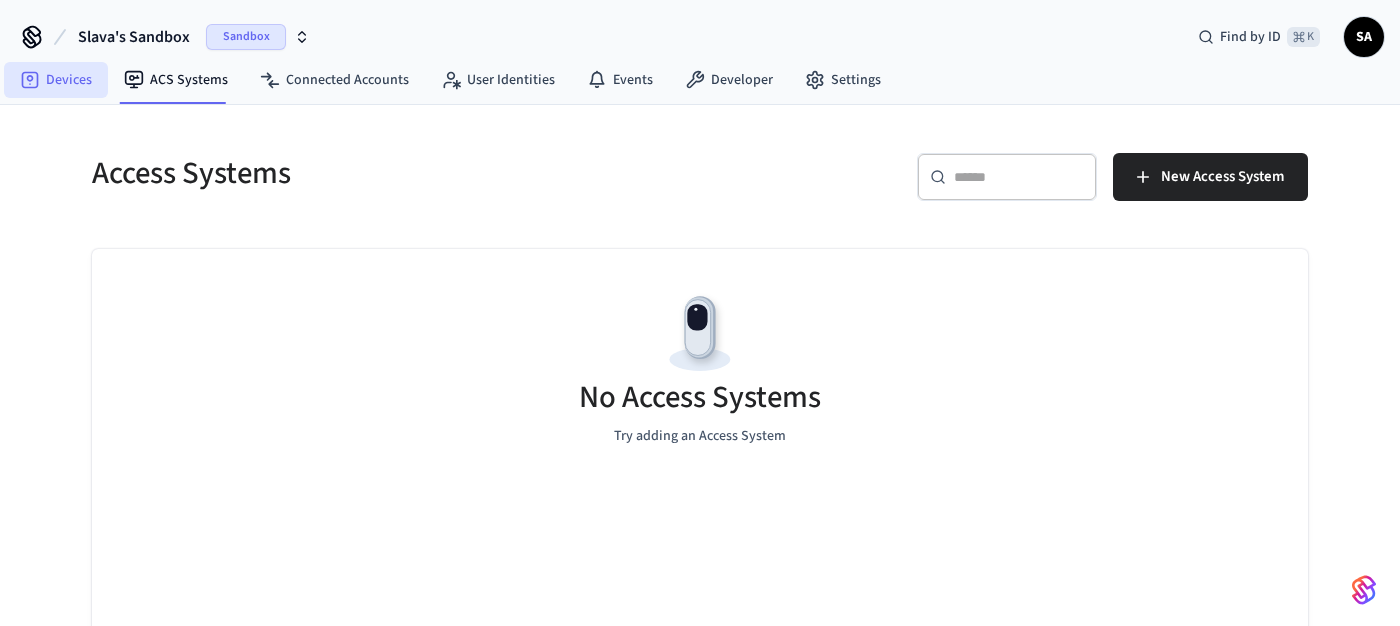 click on "Devices" at bounding box center (56, 80) 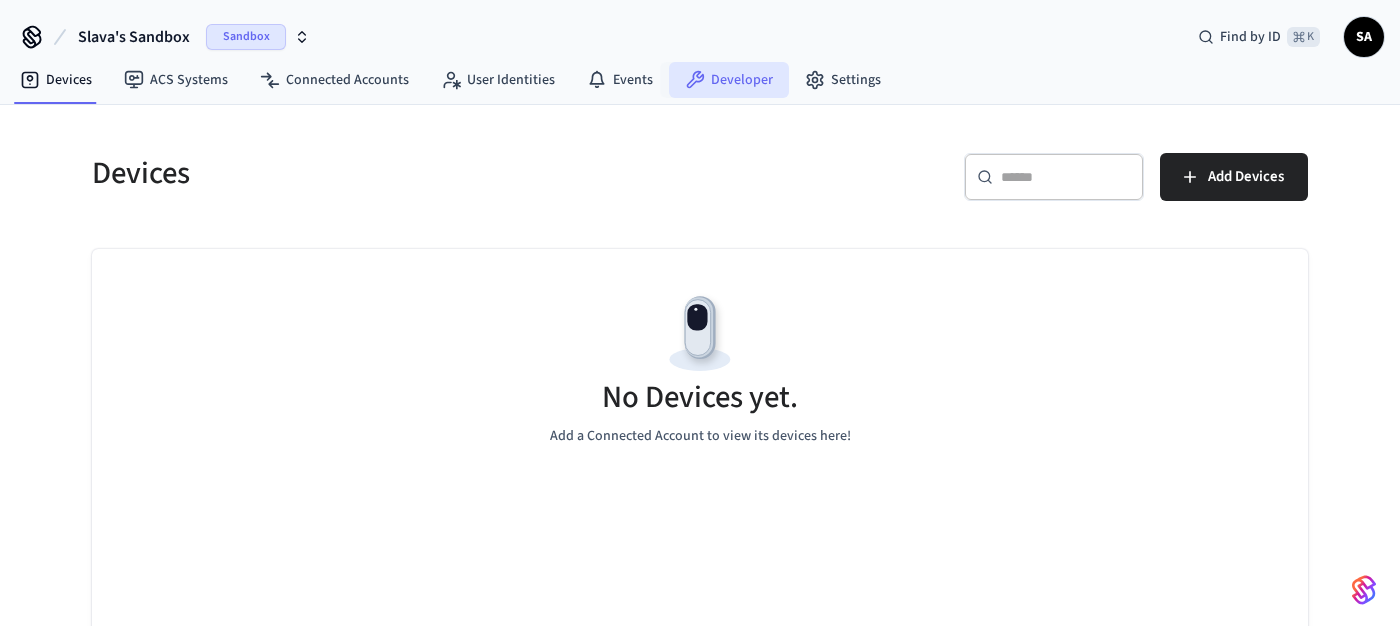 click on "Developer" at bounding box center [729, 80] 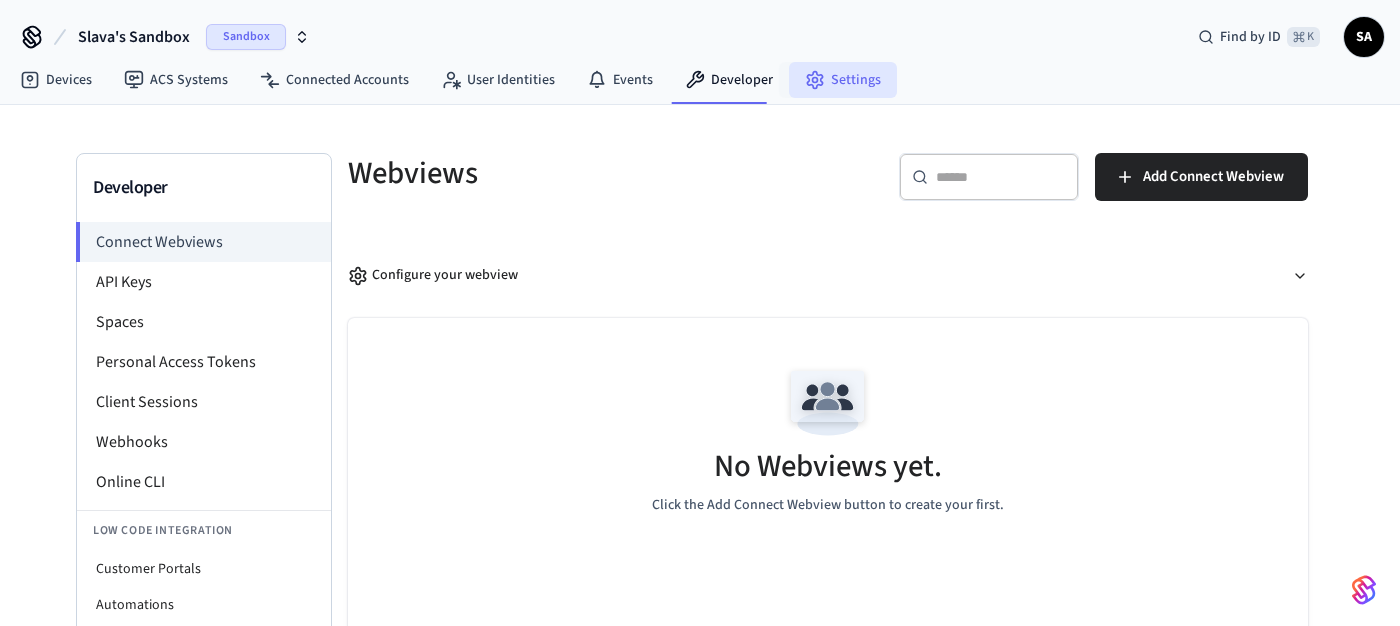 click on "Settings" at bounding box center [843, 80] 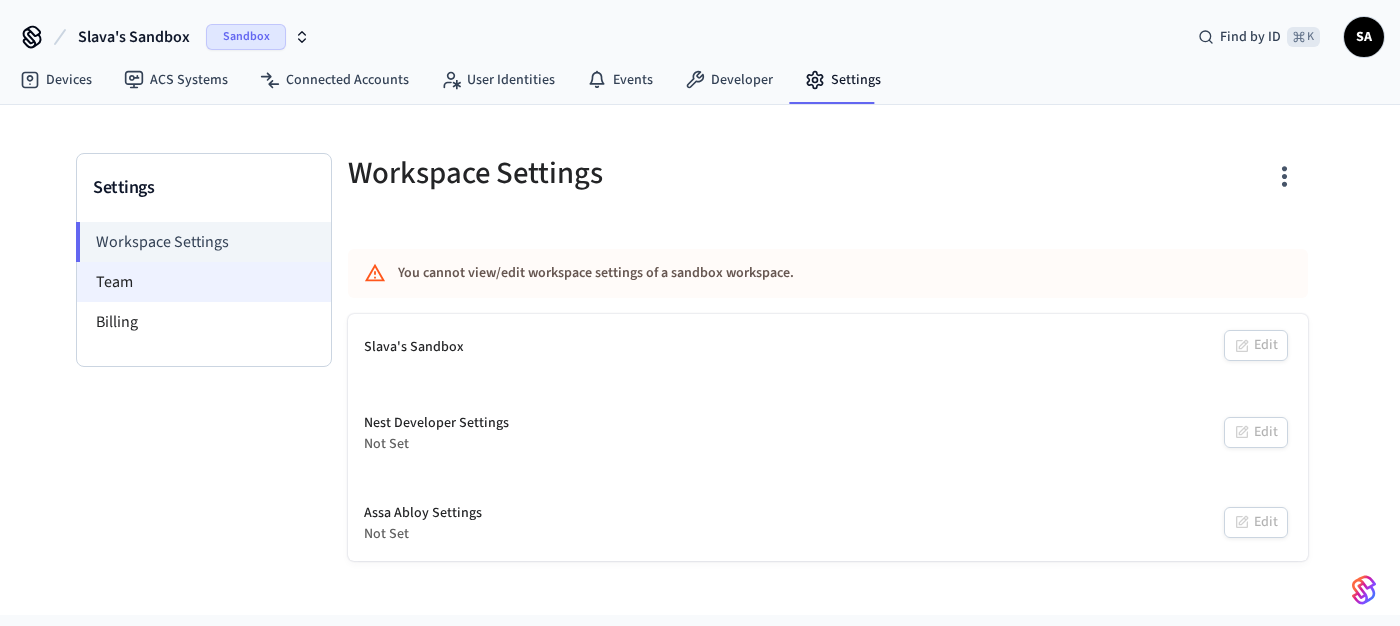 click on "Team" at bounding box center [204, 282] 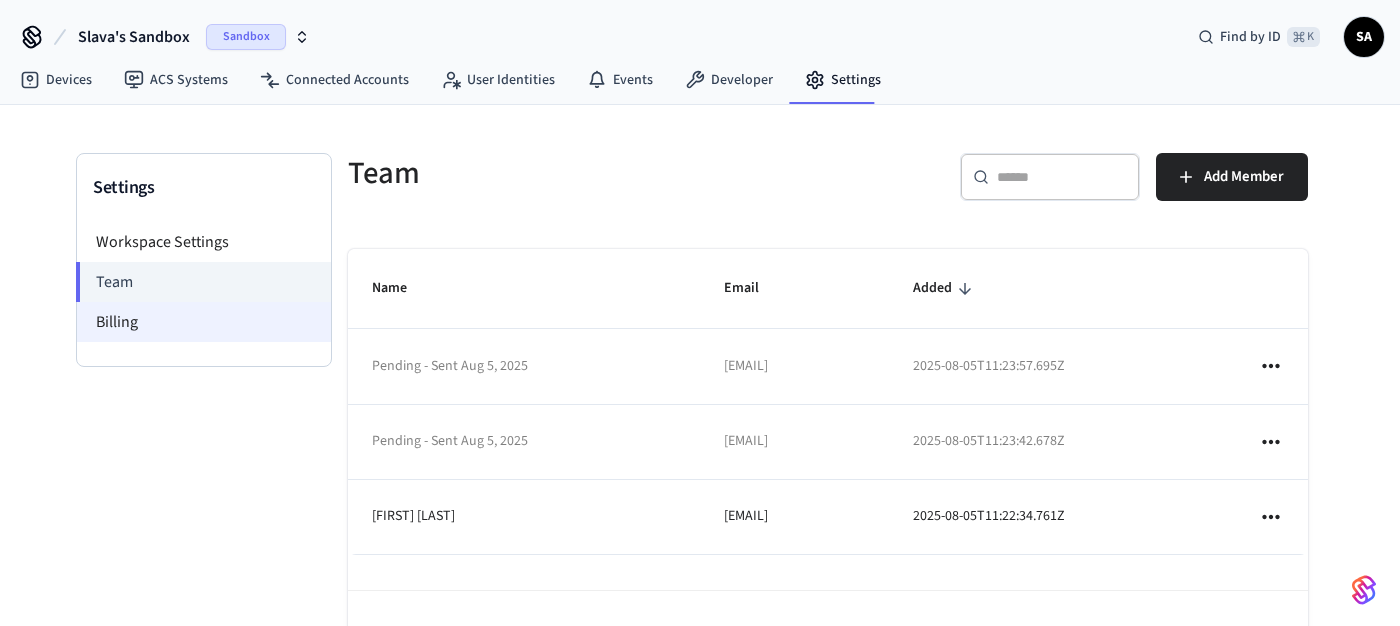 click on "Billing" at bounding box center (204, 322) 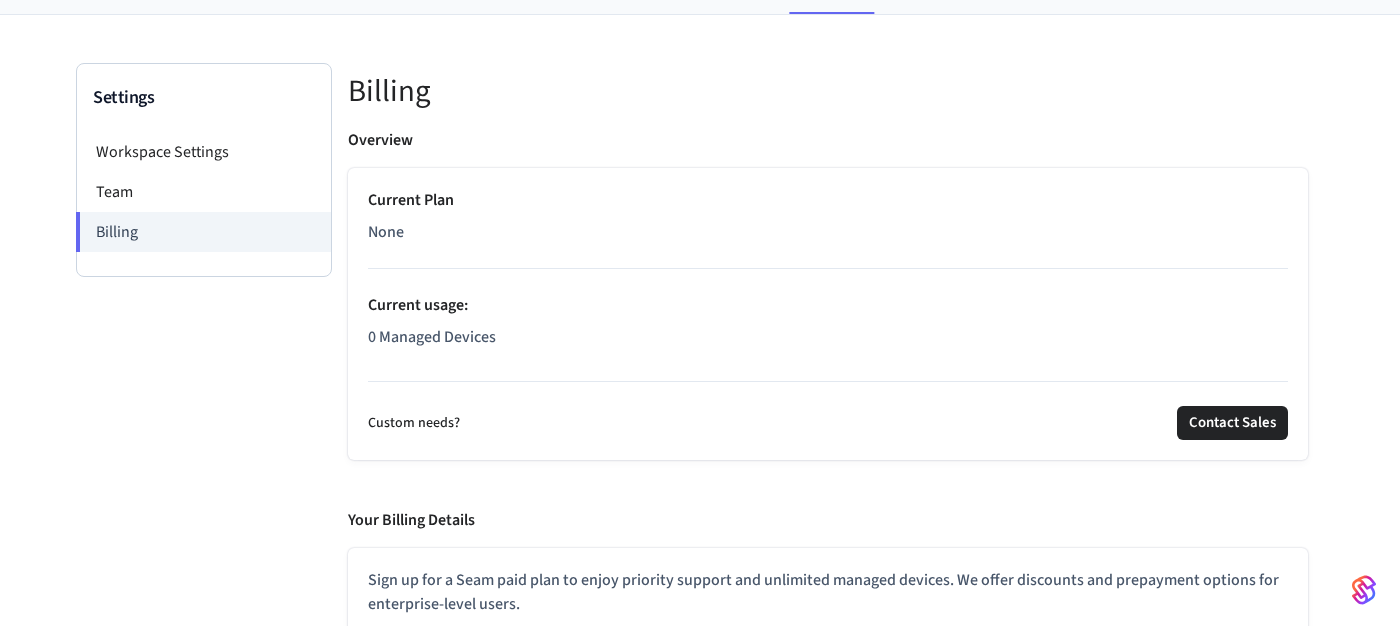 scroll, scrollTop: 0, scrollLeft: 0, axis: both 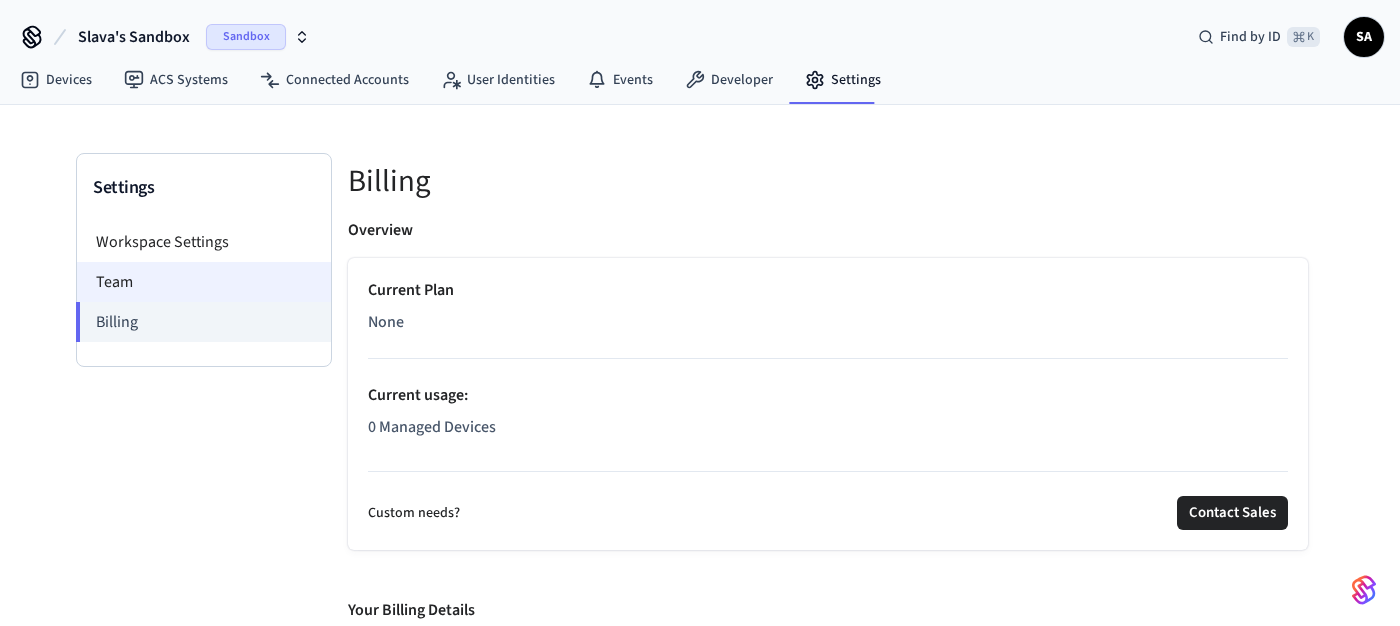 click on "Team" at bounding box center [204, 282] 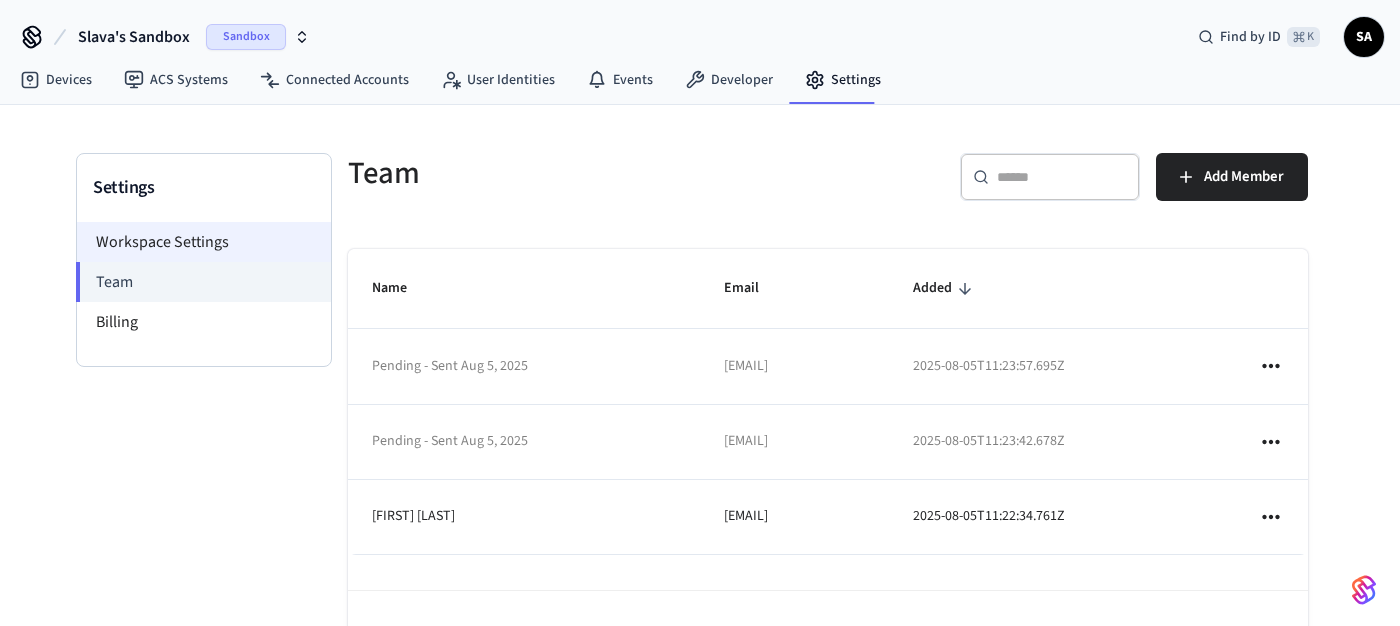 click on "Workspace Settings" at bounding box center (204, 242) 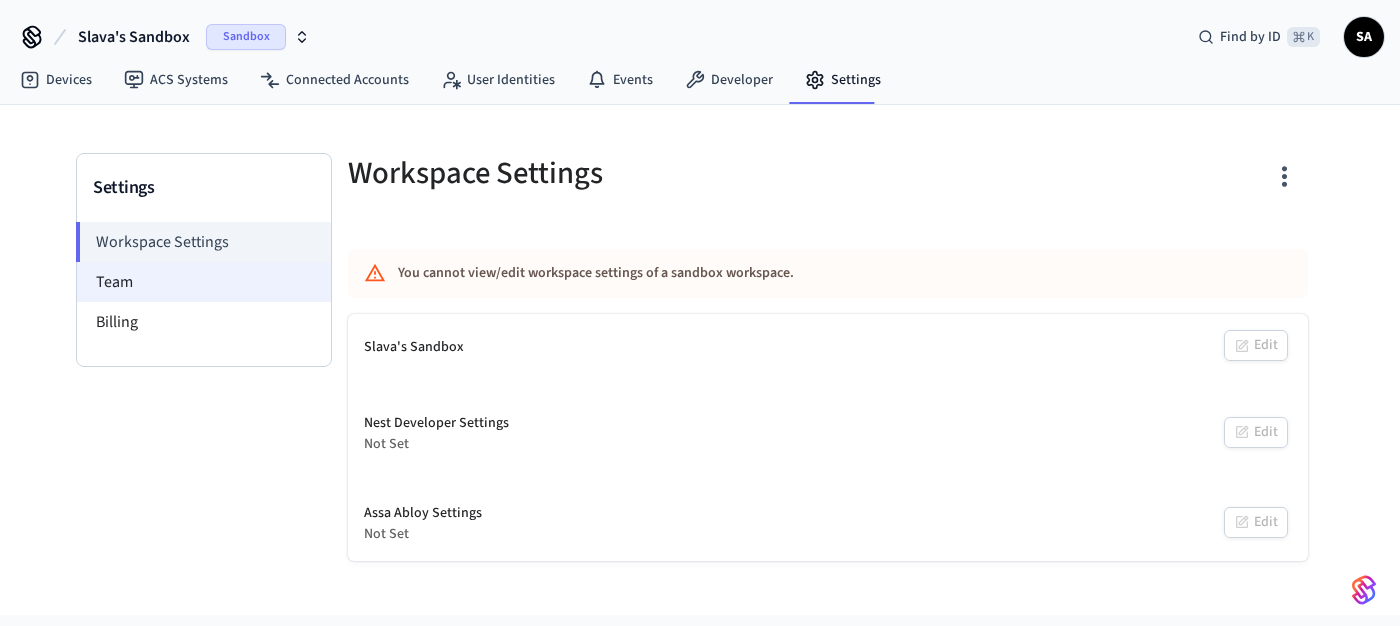 click on "Team" at bounding box center [204, 282] 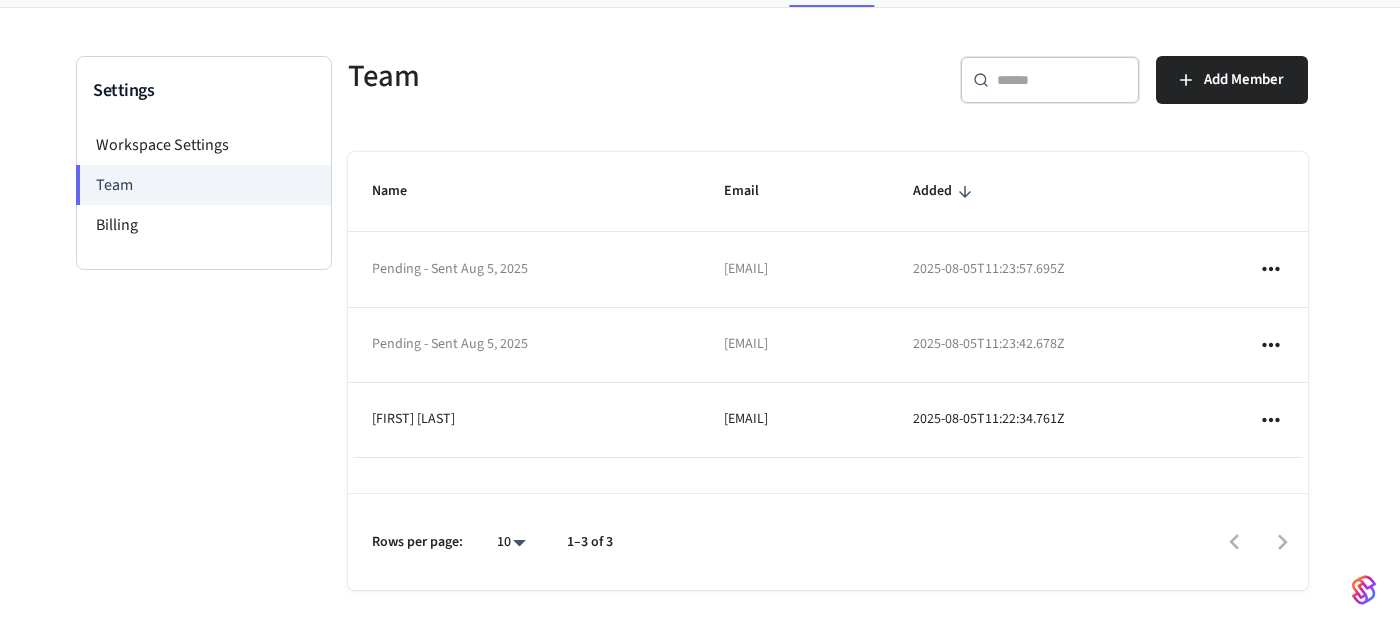 scroll, scrollTop: 101, scrollLeft: 0, axis: vertical 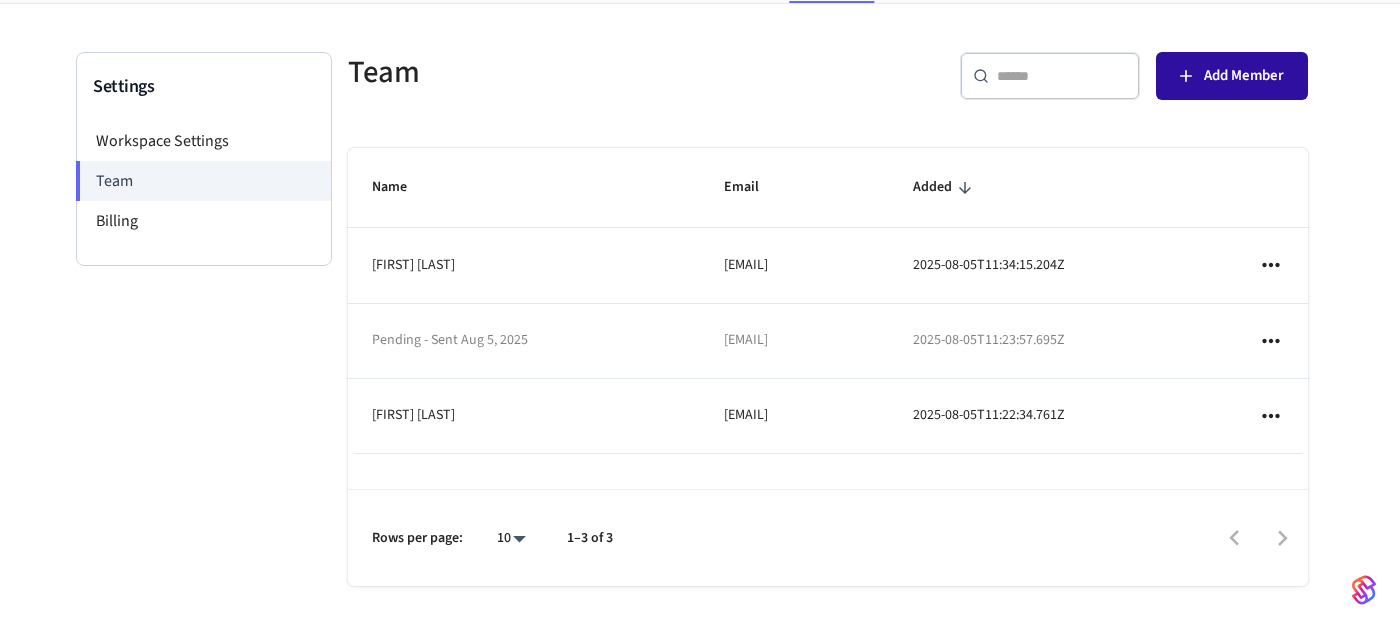 click on "Add Member" at bounding box center [1244, 76] 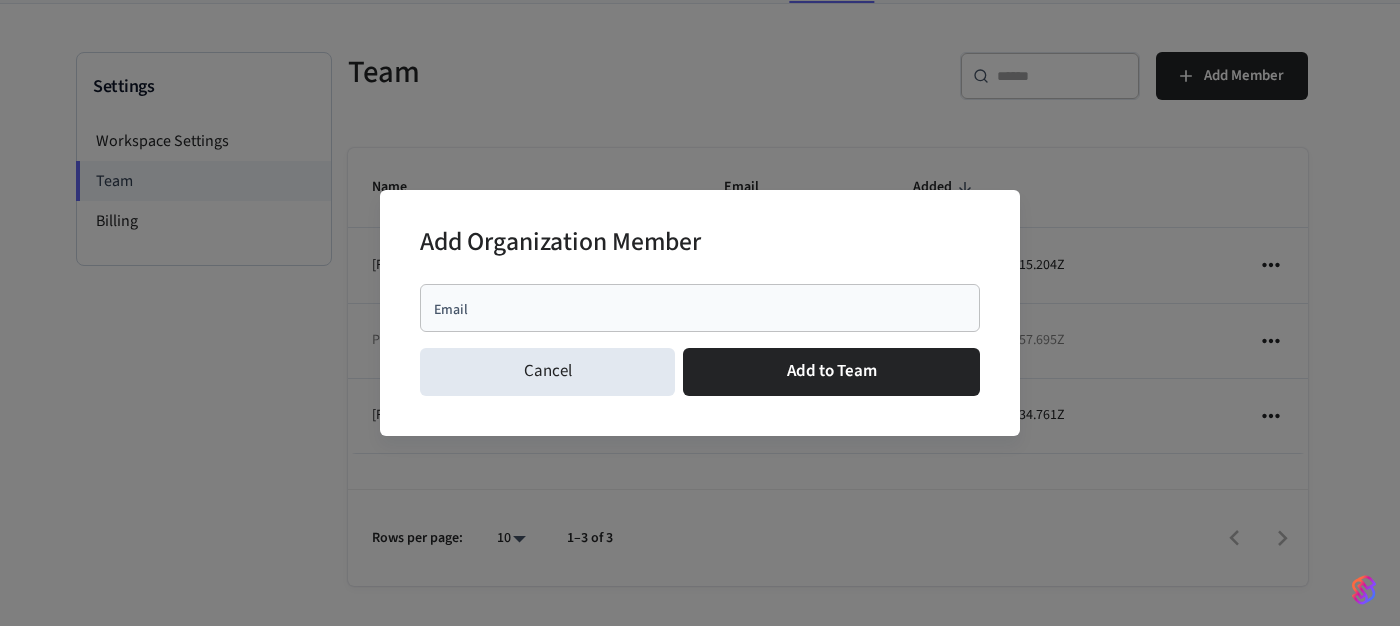 click on "Email" at bounding box center [700, 308] 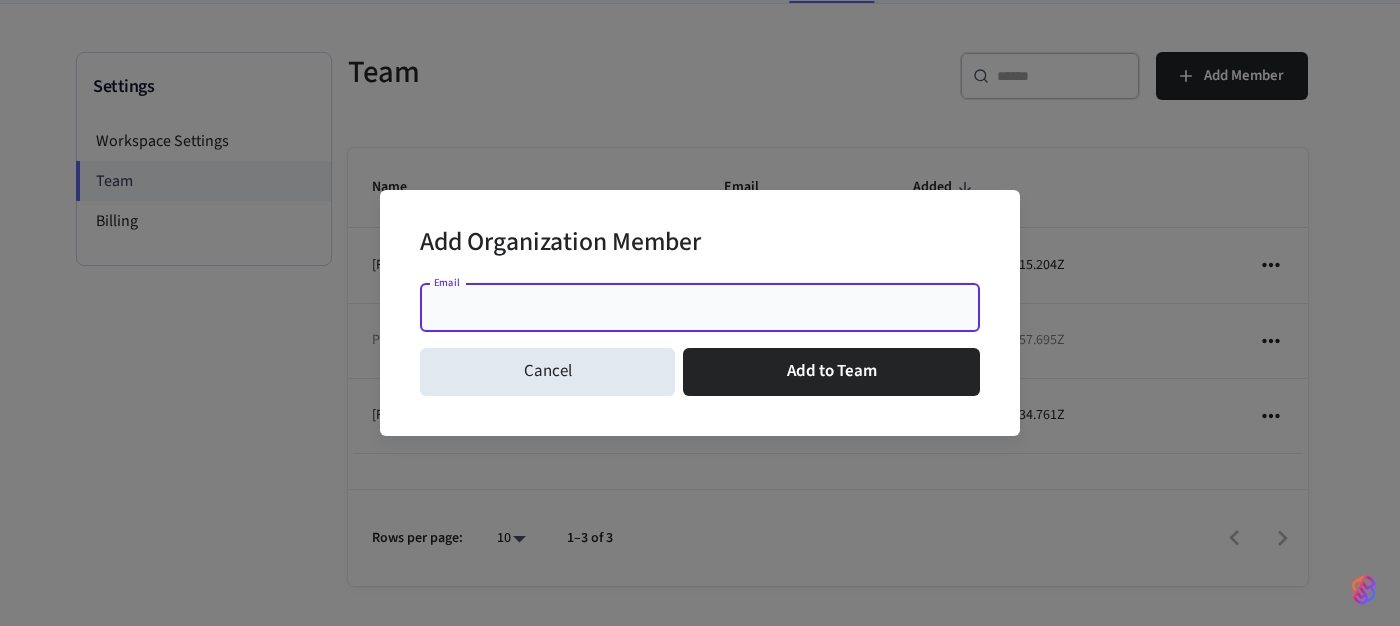 paste on "**********" 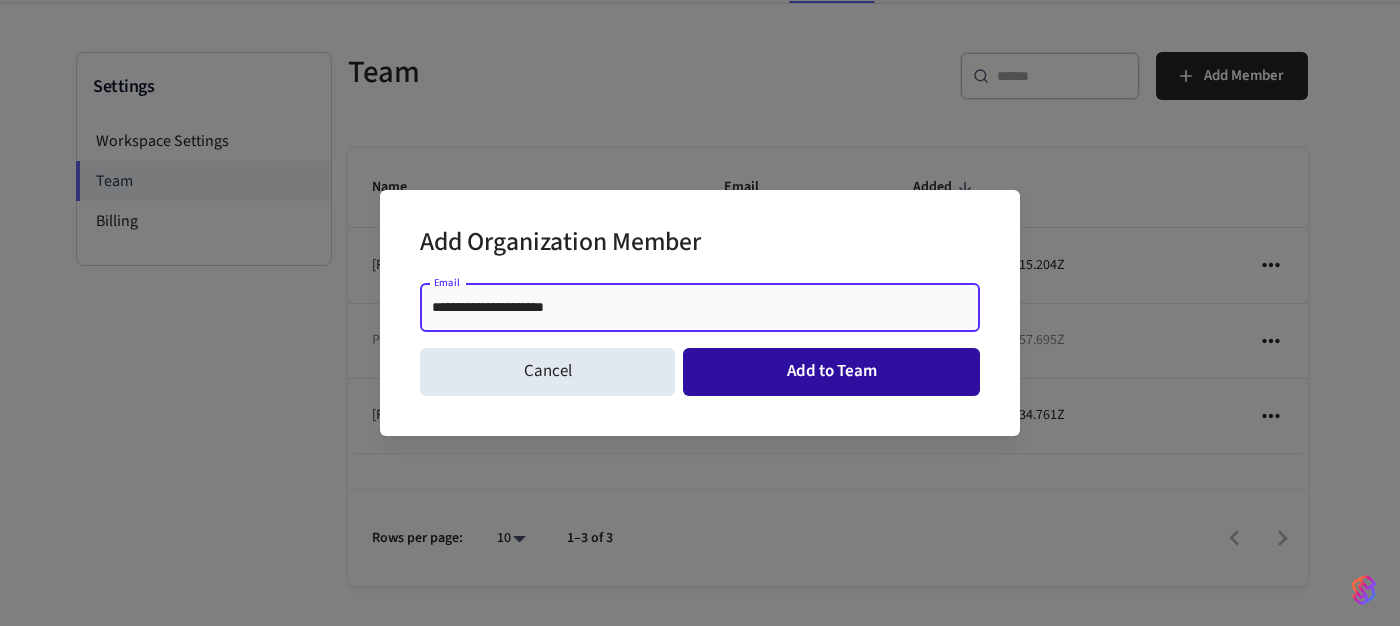 type on "**********" 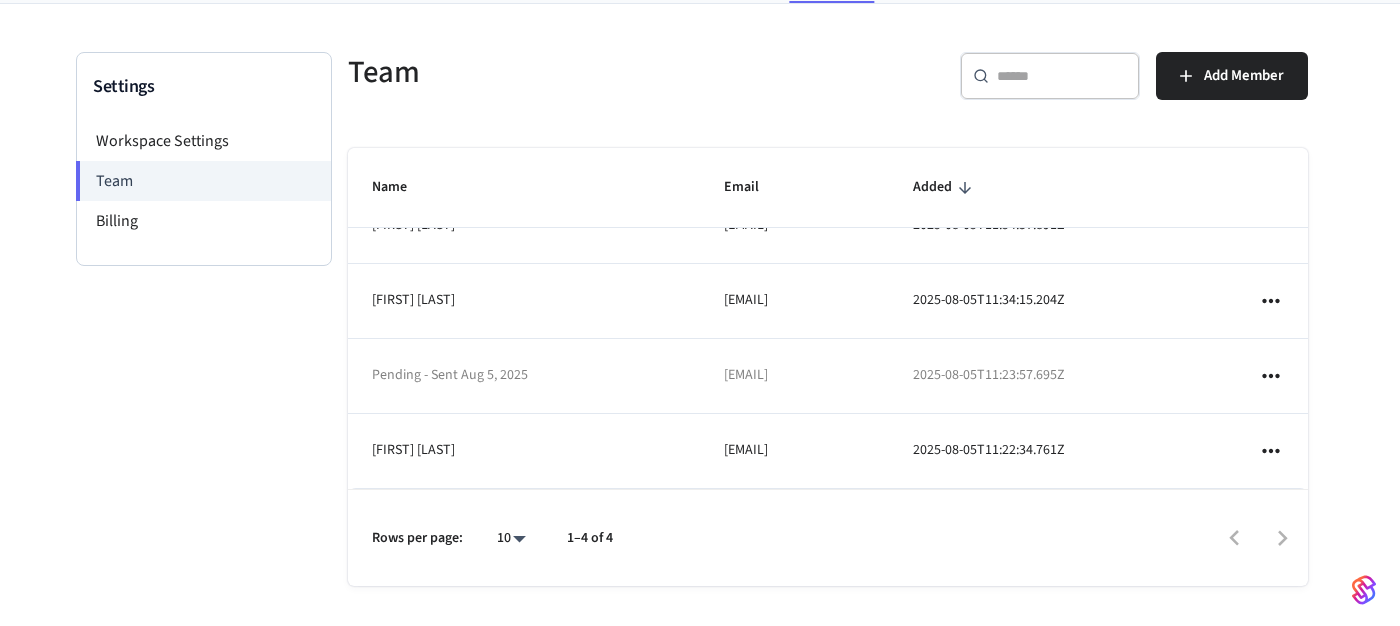 scroll, scrollTop: 22, scrollLeft: 0, axis: vertical 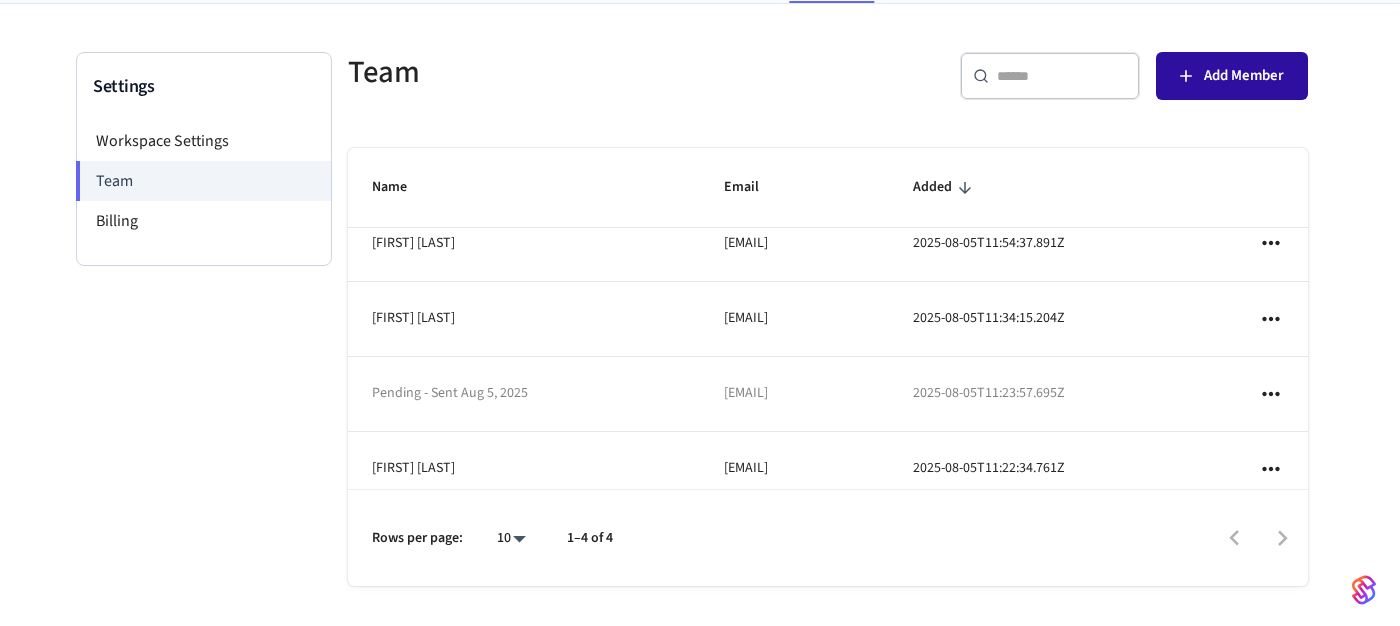 click on "Add Member" at bounding box center [1232, 76] 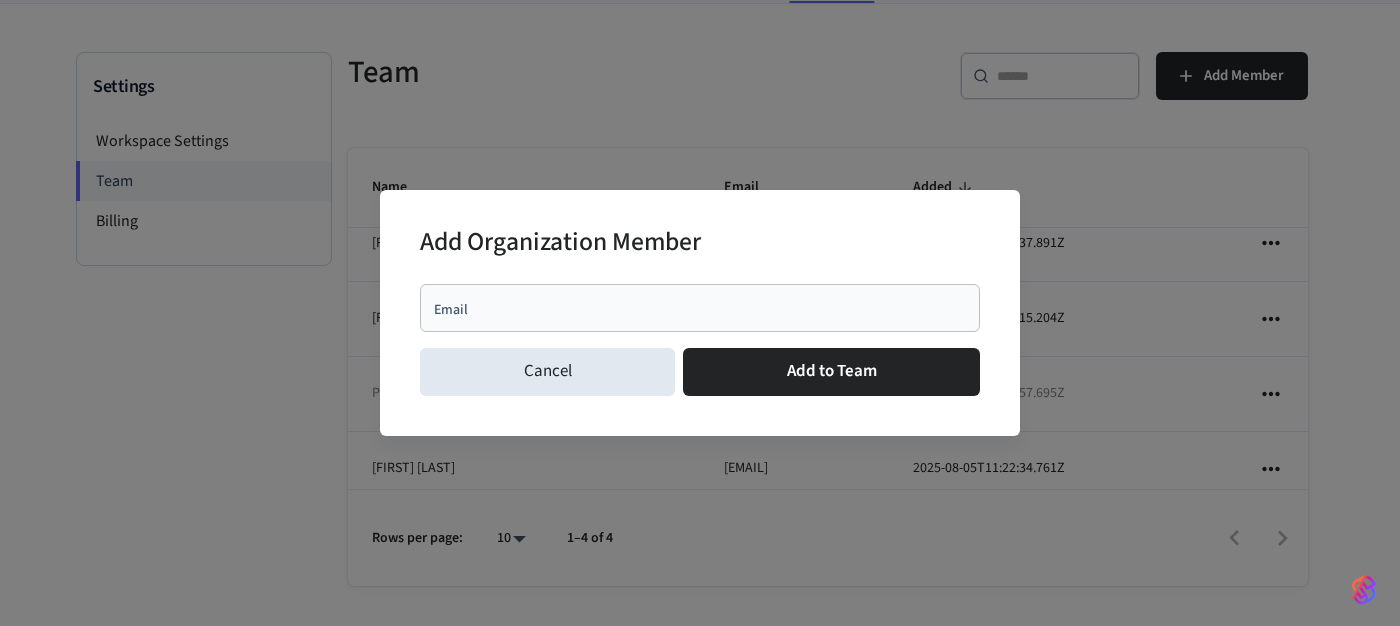 click on "Email" at bounding box center (700, 308) 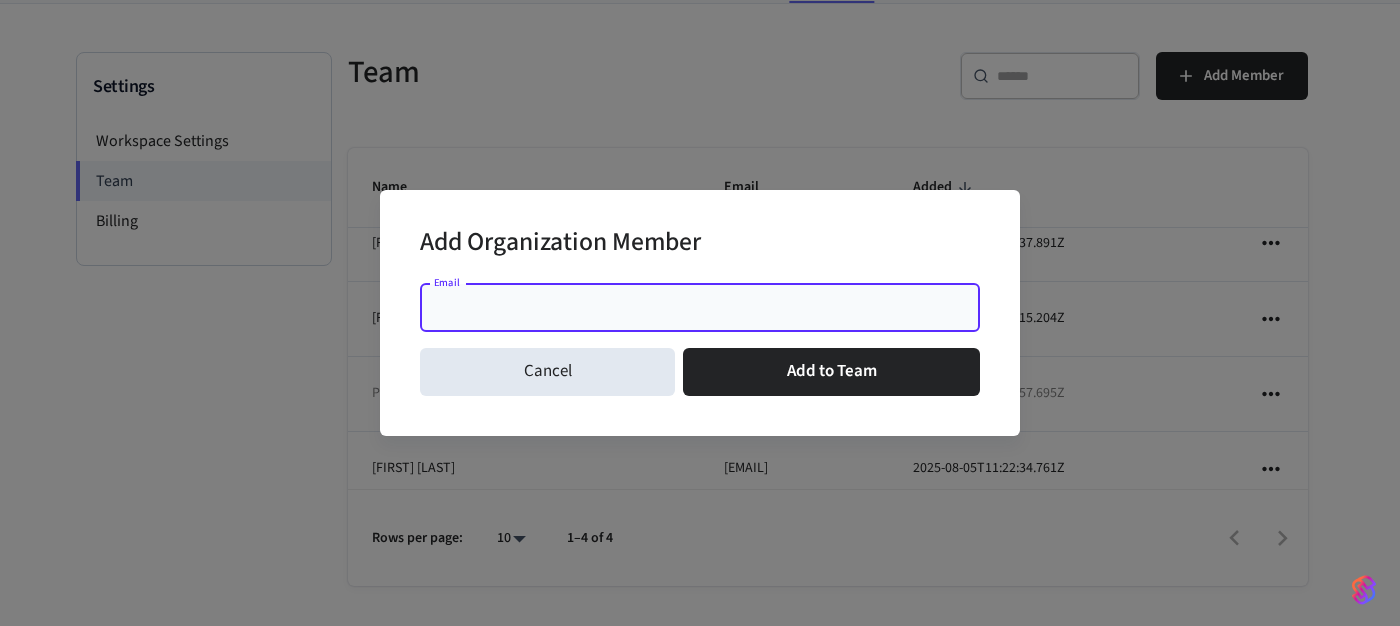 paste on "**********" 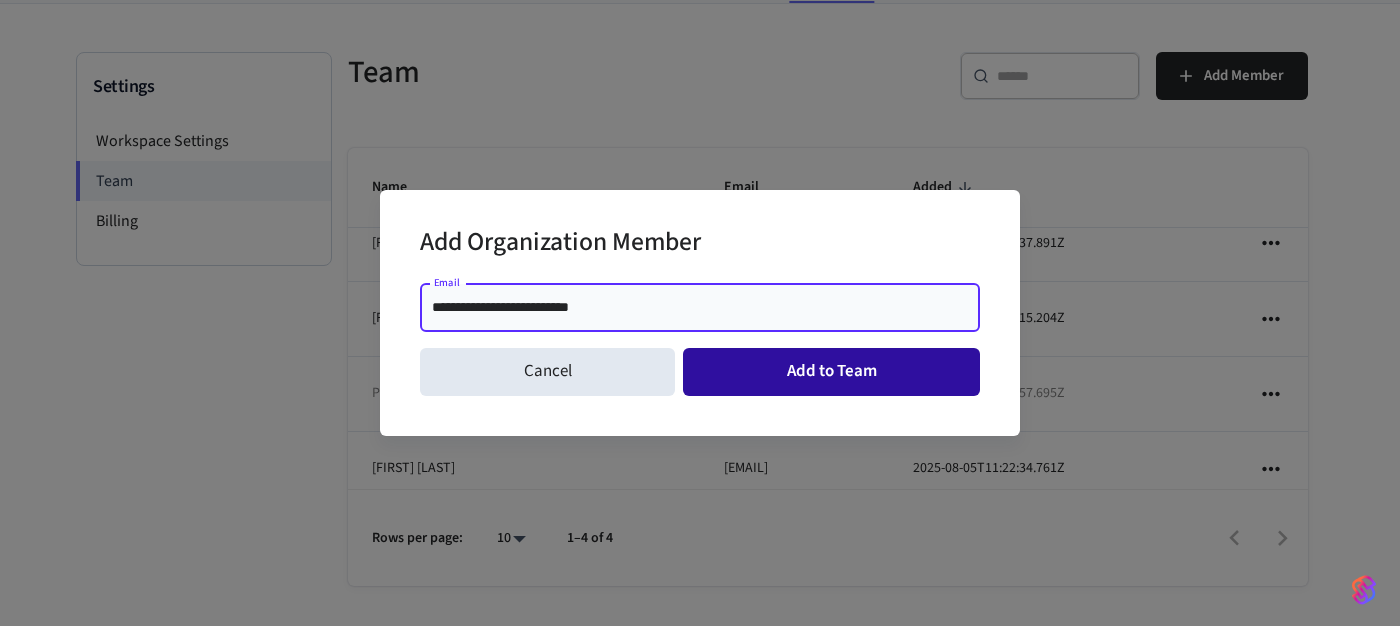 type on "**********" 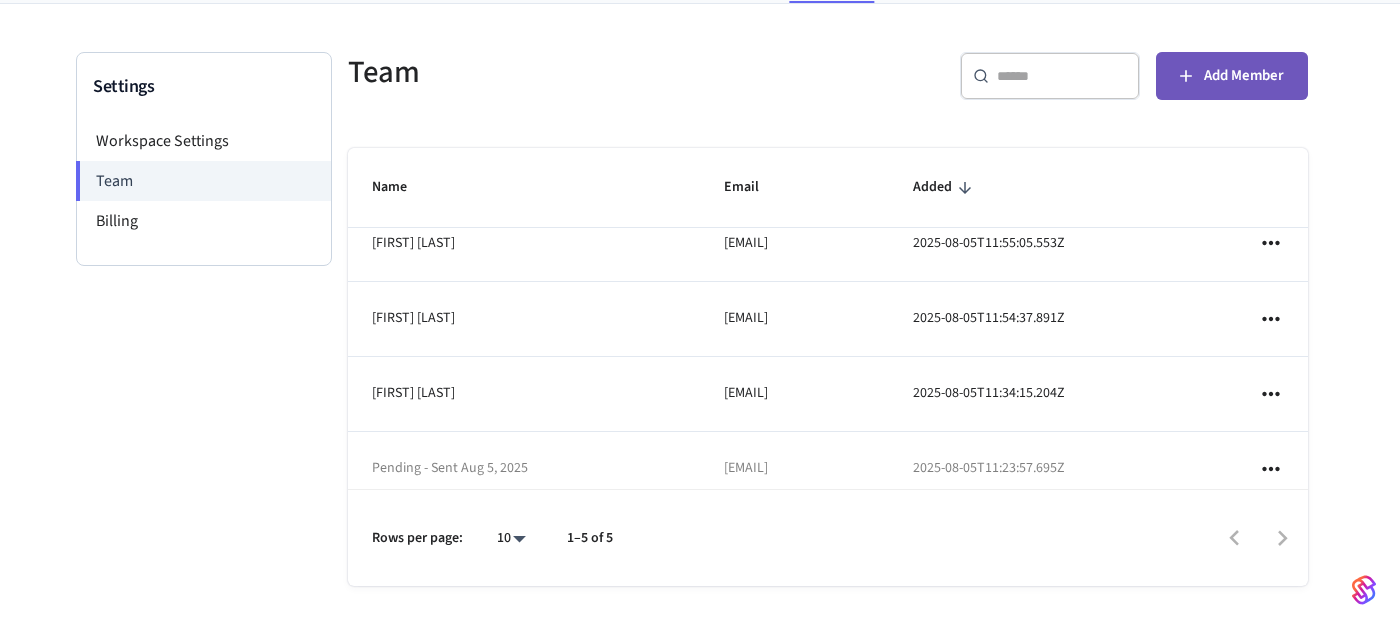 click on "Add Member" at bounding box center [1232, 76] 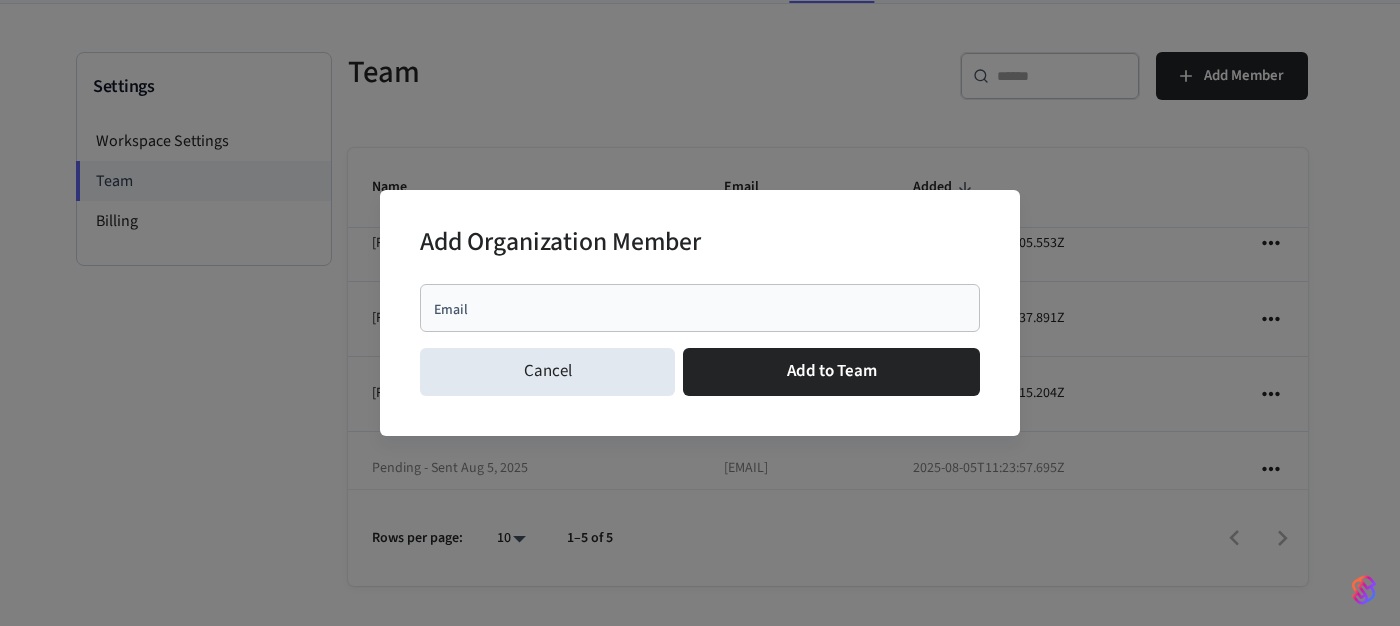 click on "Email" at bounding box center [700, 308] 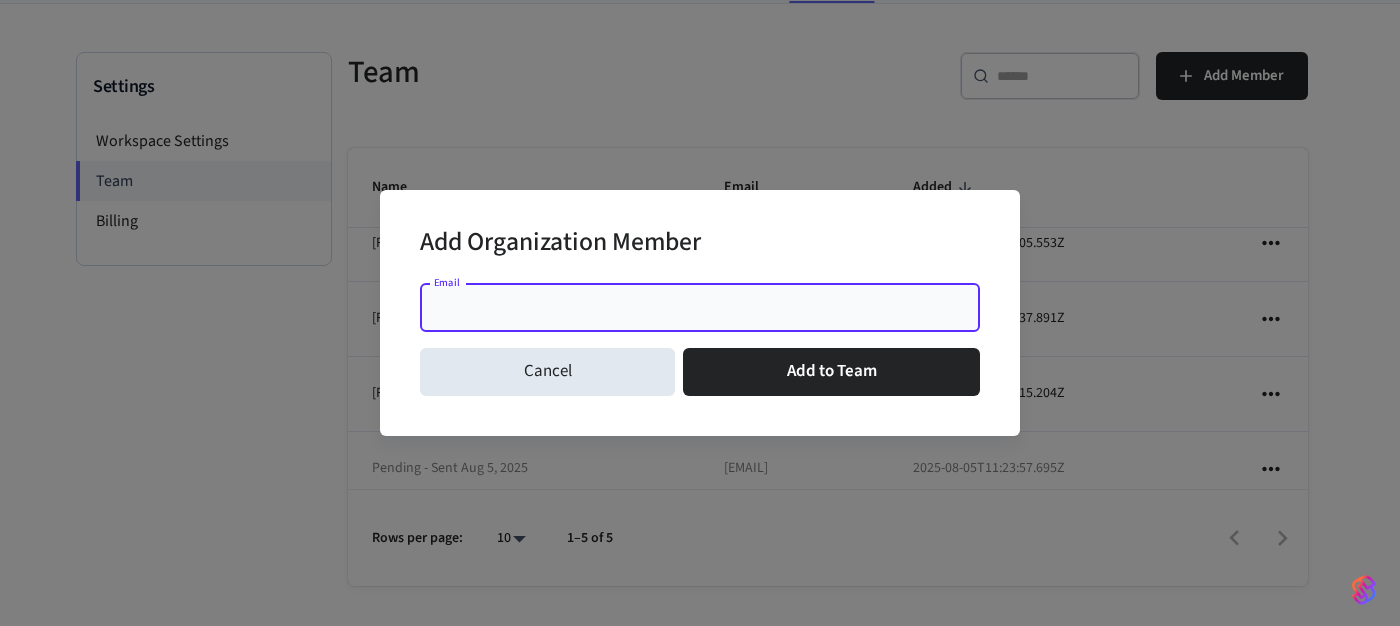 paste on "**********" 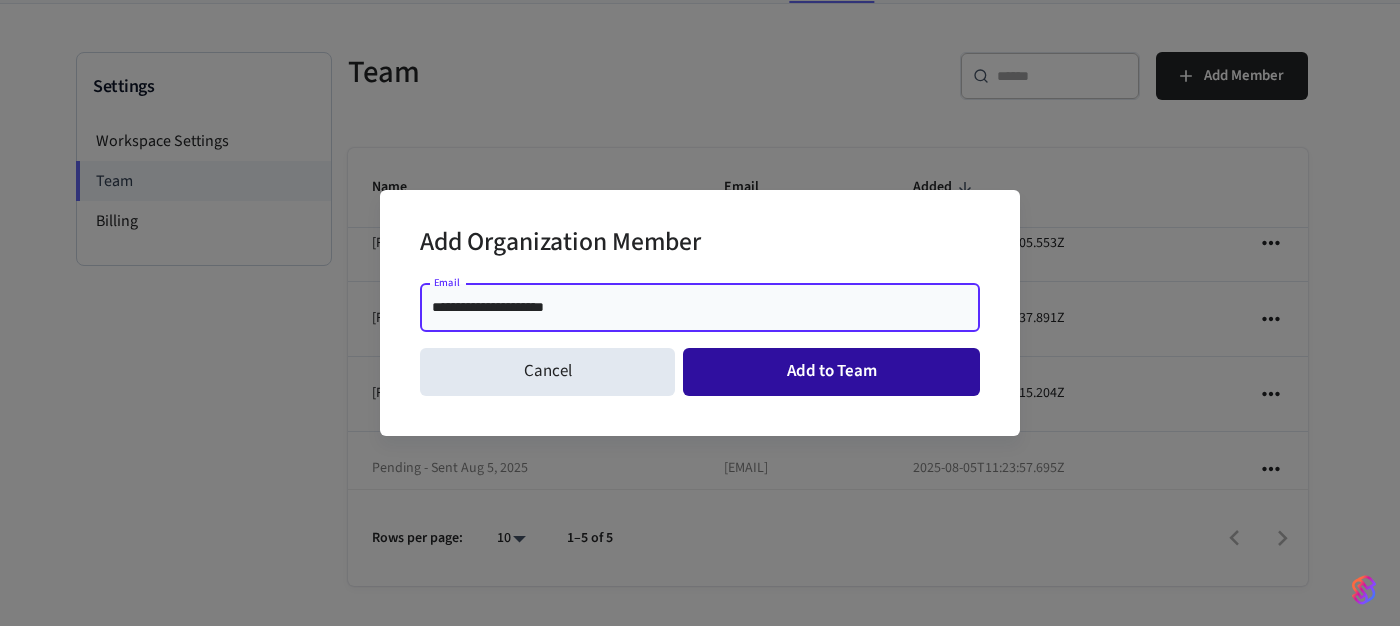 type on "**********" 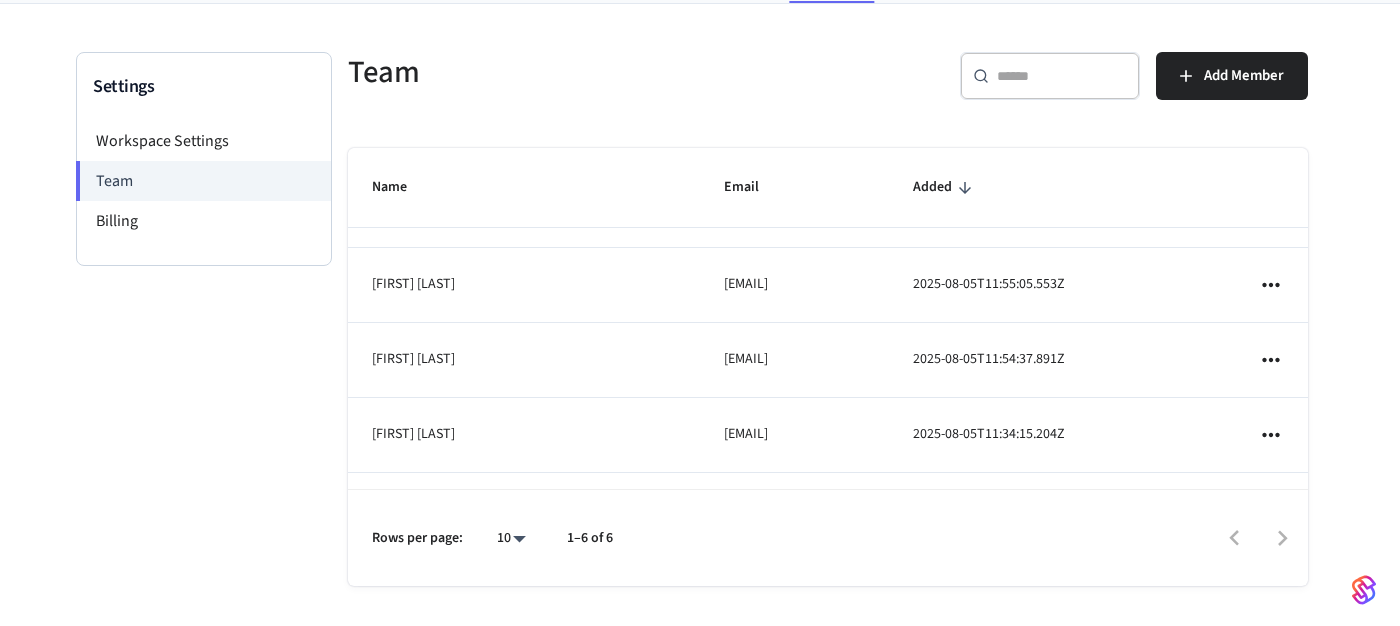 scroll, scrollTop: 0, scrollLeft: 0, axis: both 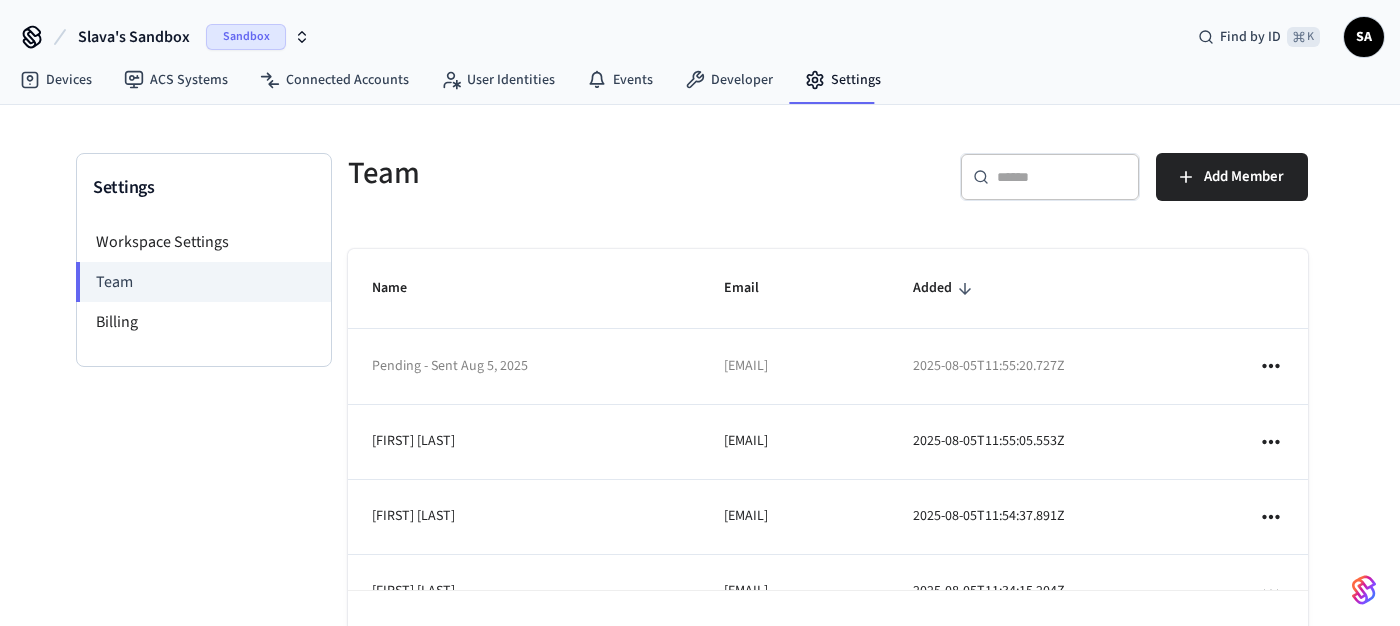 click 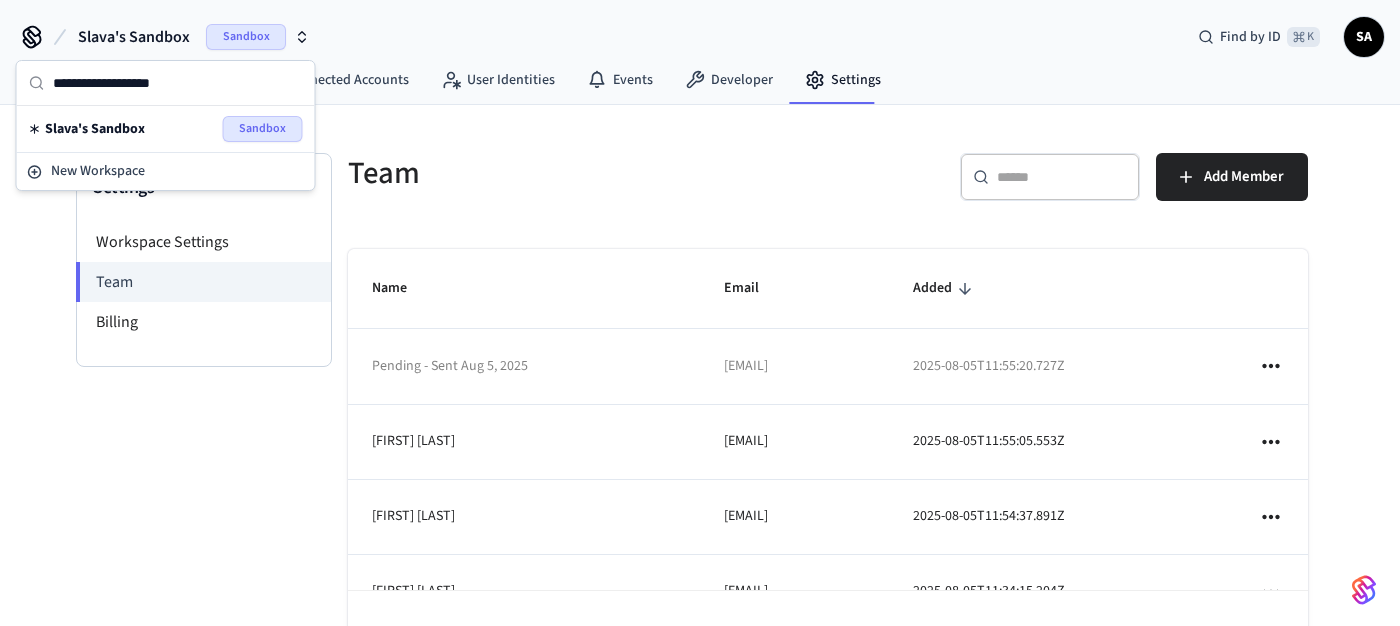 click on "Settings Workspace Settings Team Billing" at bounding box center (204, 440) 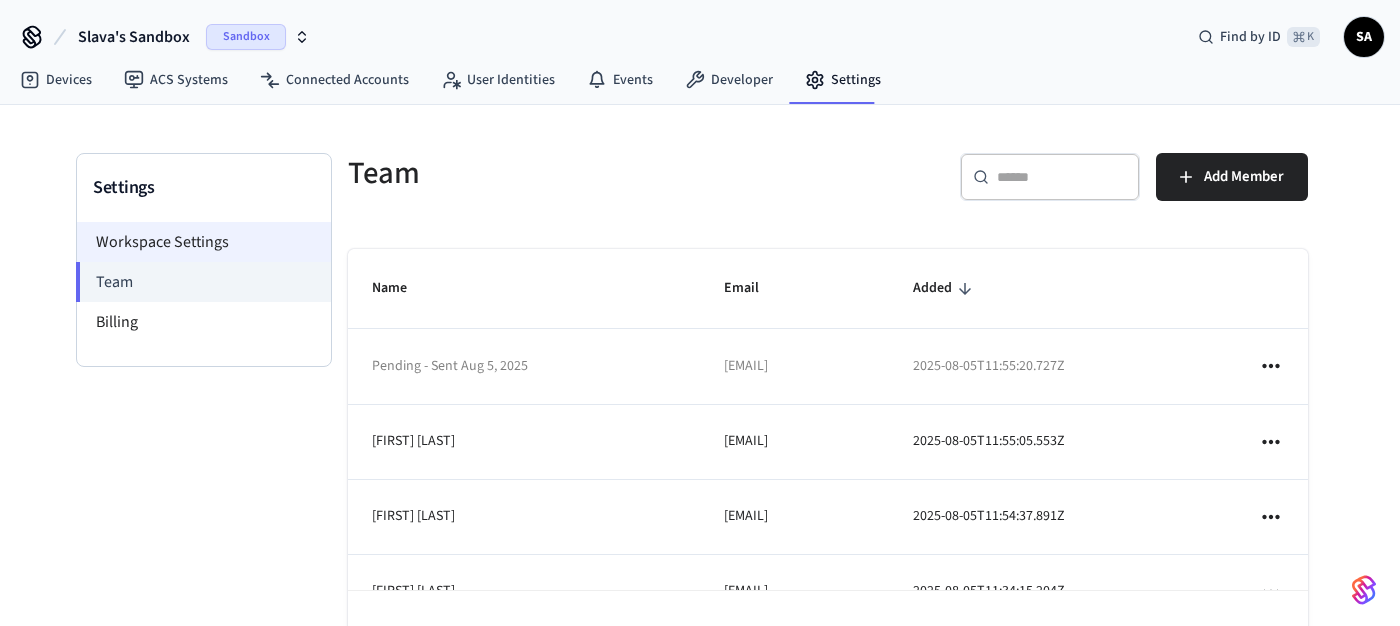 click on "Workspace Settings" at bounding box center (204, 242) 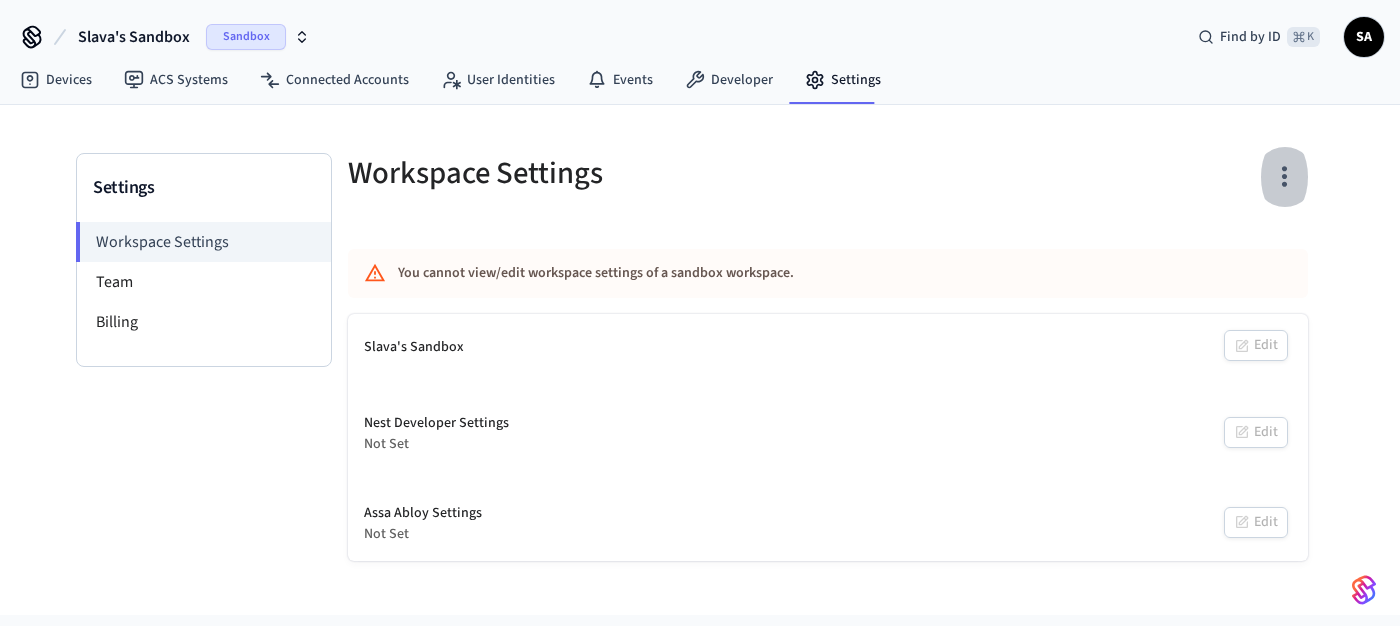 click 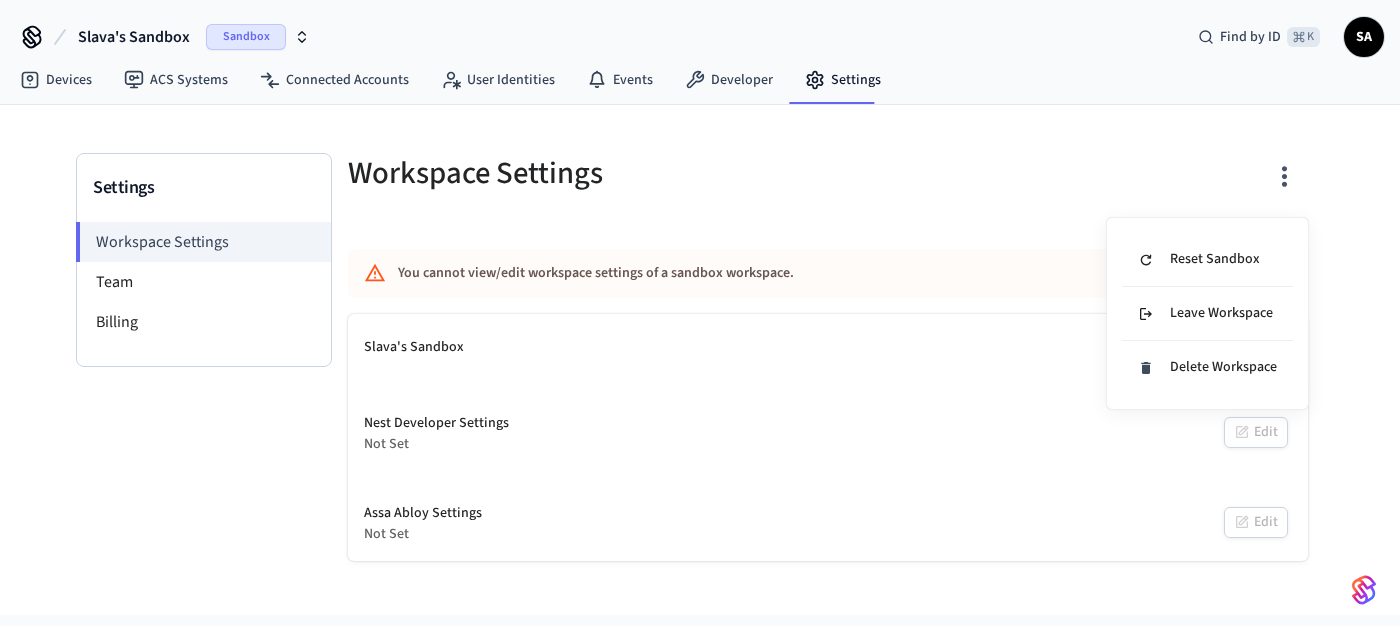 click at bounding box center (700, 313) 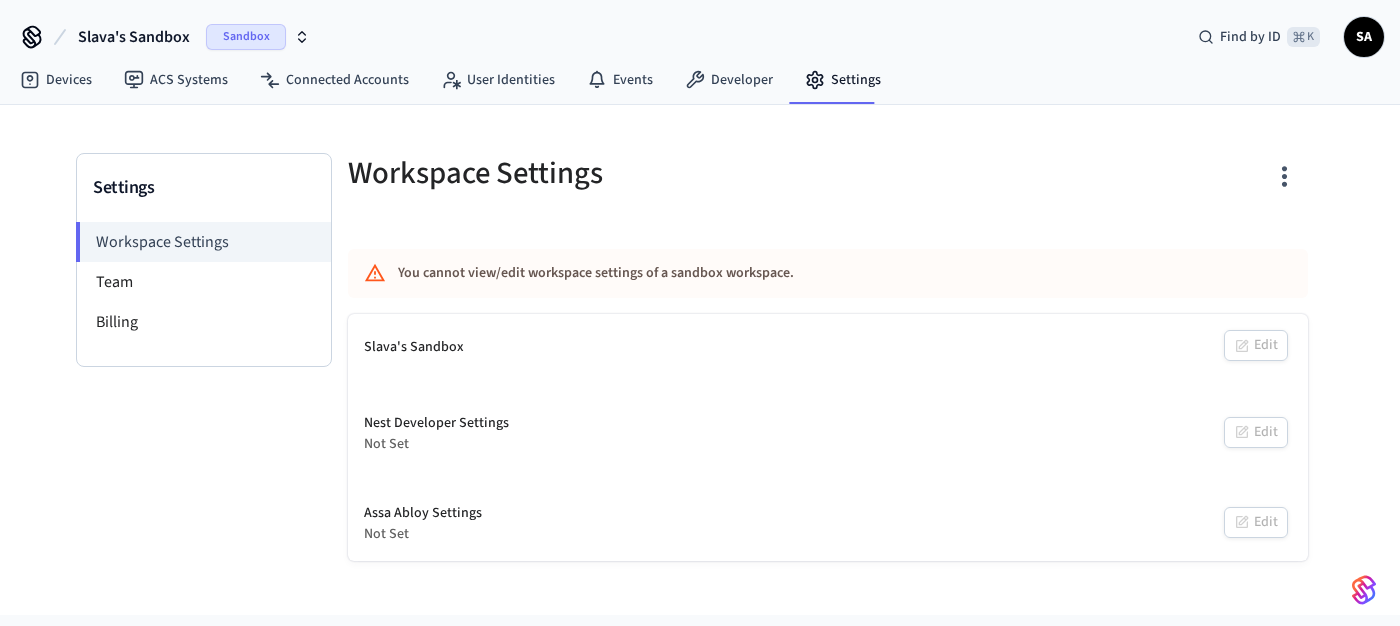 click on "Slava's Sandbox Edit" at bounding box center [828, 347] 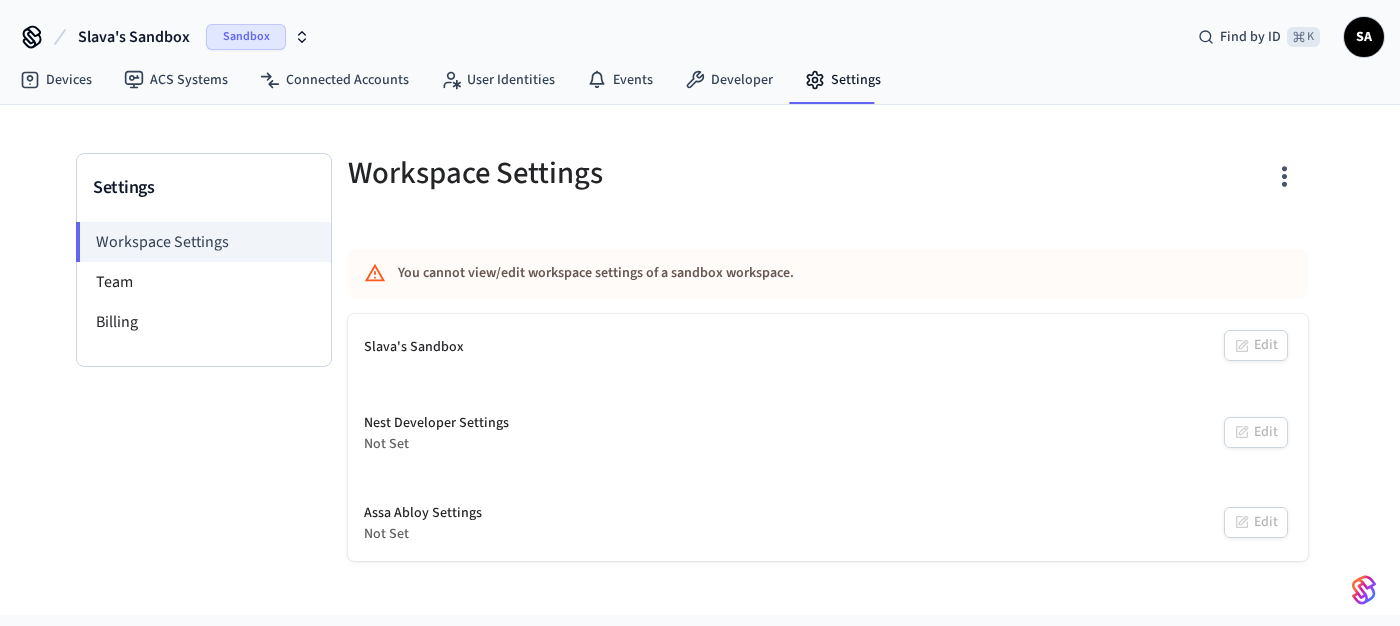 click on "SA" at bounding box center (1364, 37) 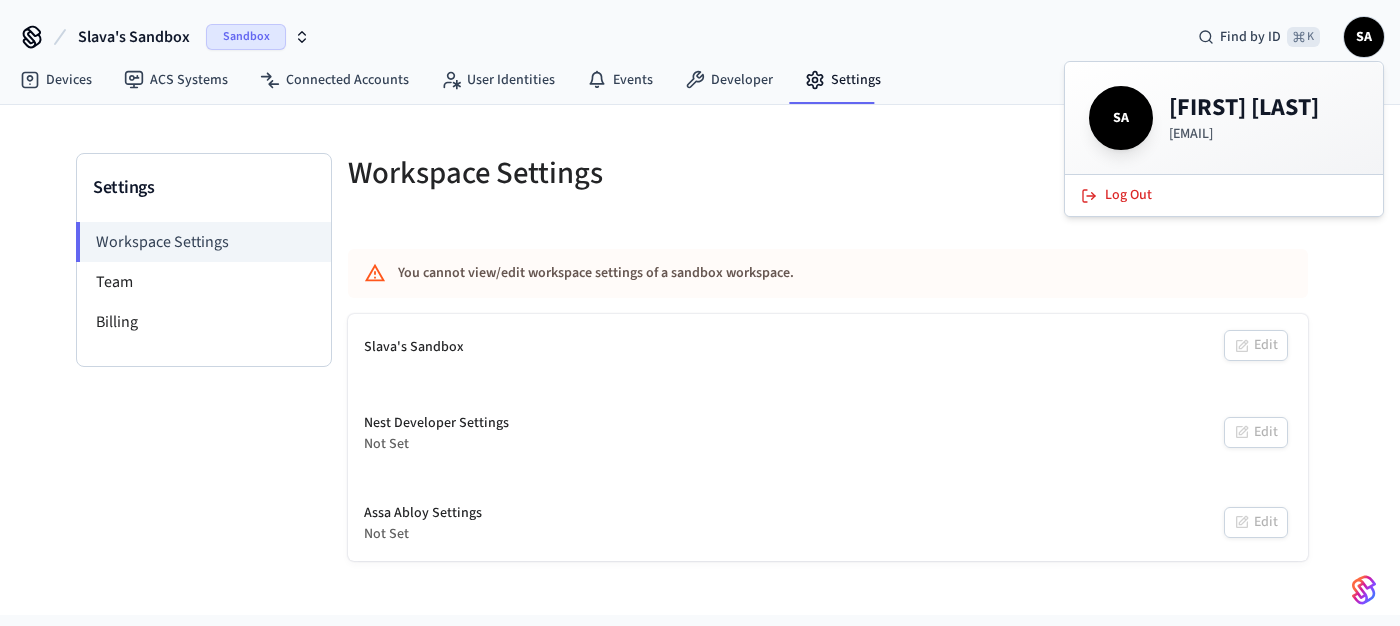 drag, startPoint x: 1121, startPoint y: 200, endPoint x: 908, endPoint y: 308, distance: 238.81583 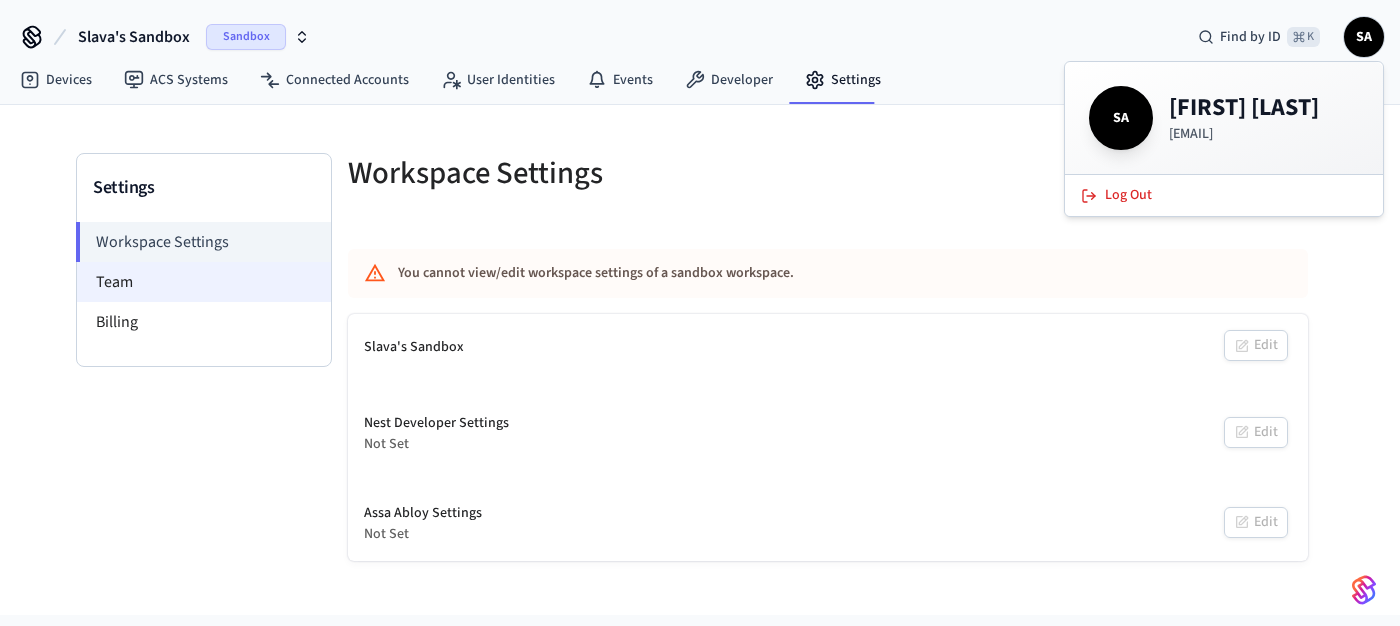 click on "Team" at bounding box center [204, 282] 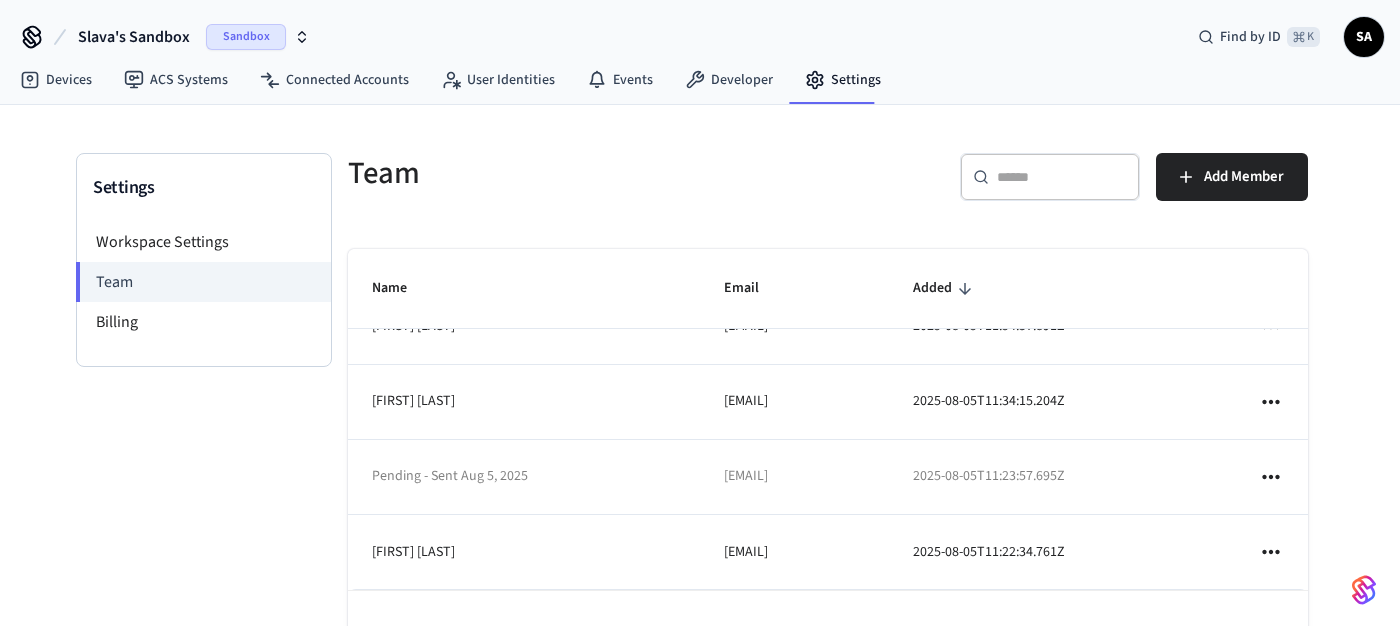 scroll, scrollTop: 0, scrollLeft: 0, axis: both 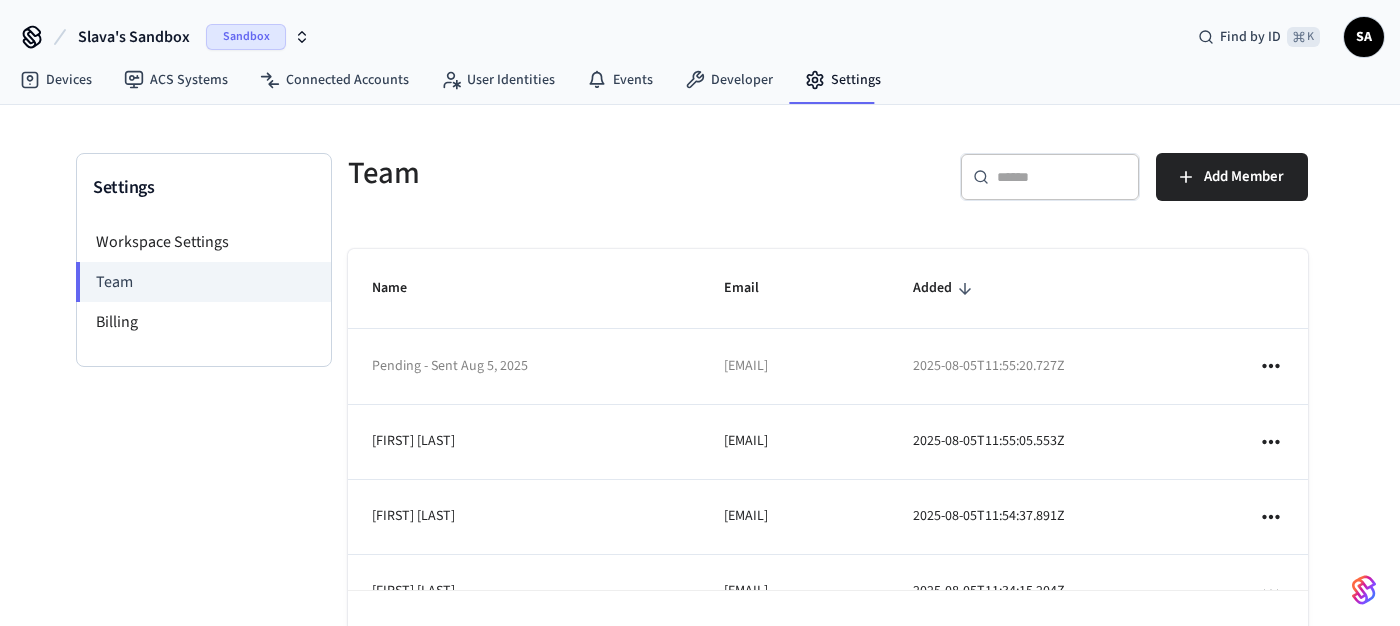 click on "SA" at bounding box center (1364, 37) 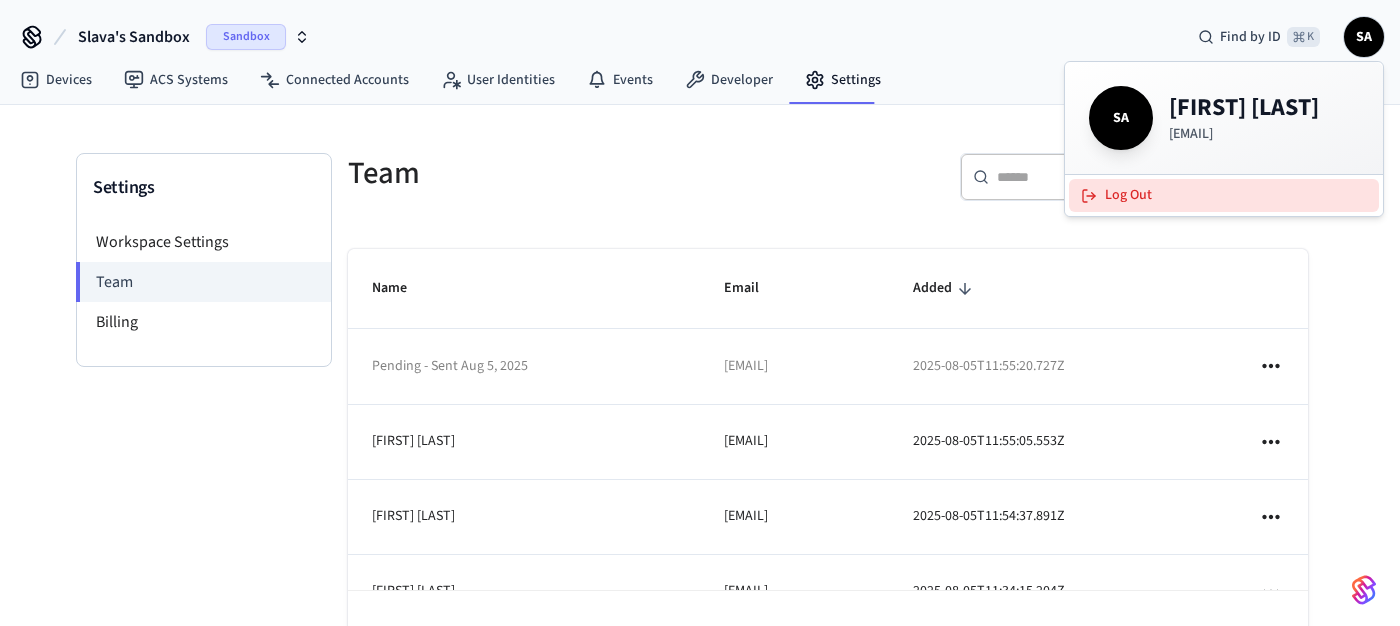 click on "Log Out" at bounding box center (1224, 195) 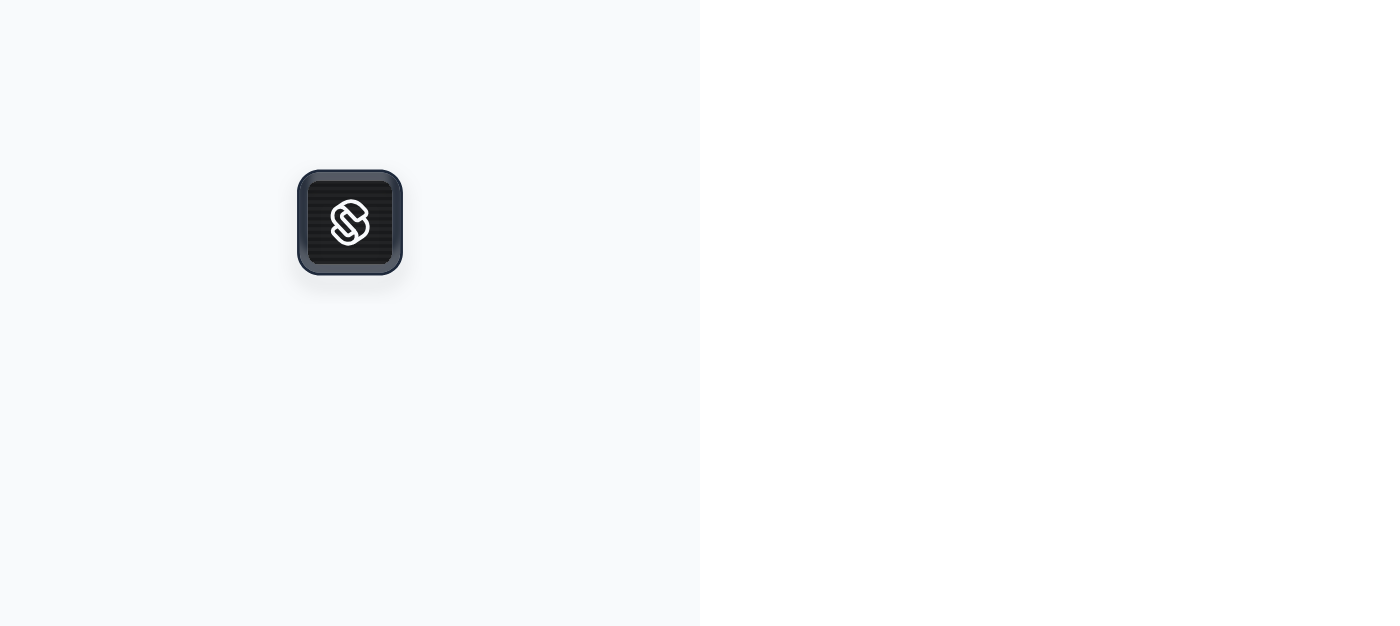 scroll, scrollTop: 0, scrollLeft: 0, axis: both 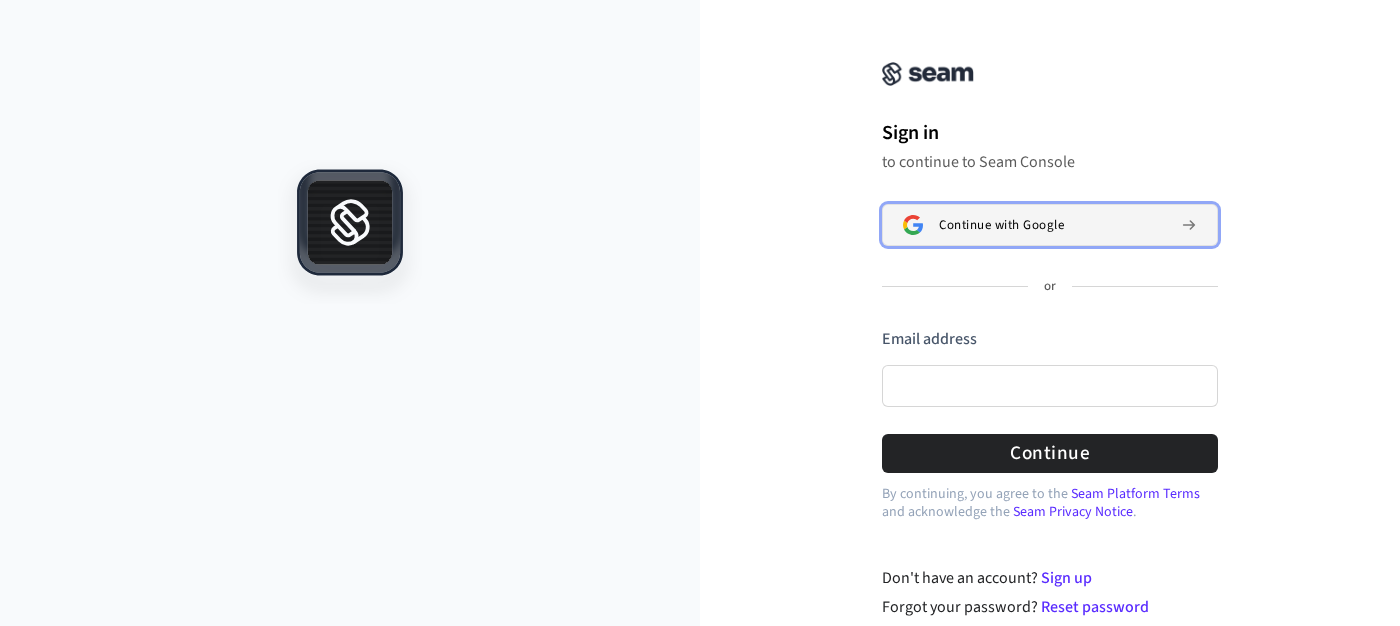 click on "Continue with Google" at bounding box center (1001, 225) 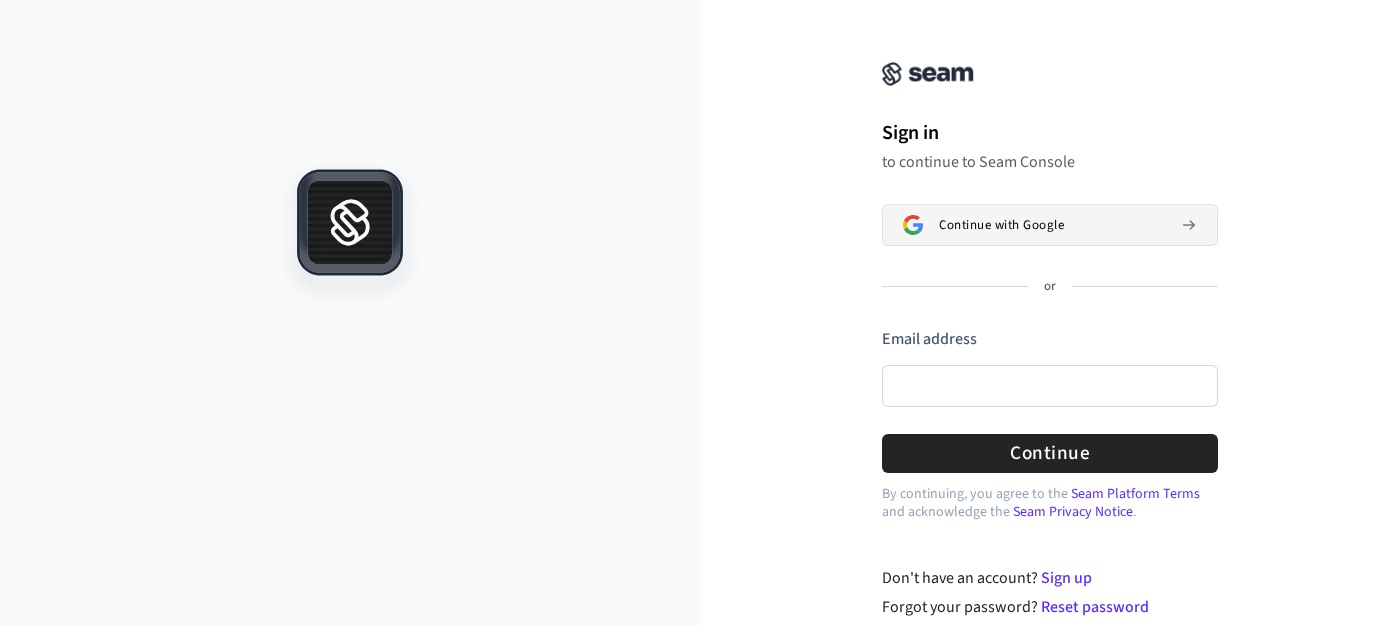 type 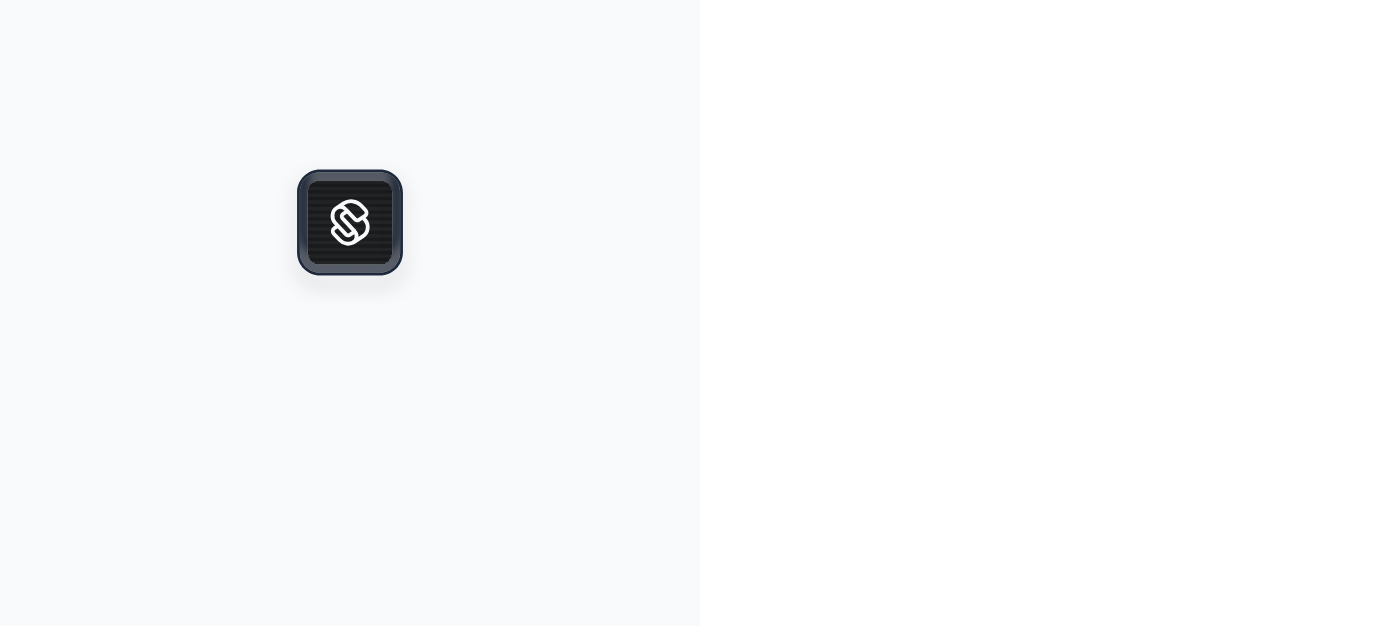 scroll, scrollTop: 0, scrollLeft: 0, axis: both 